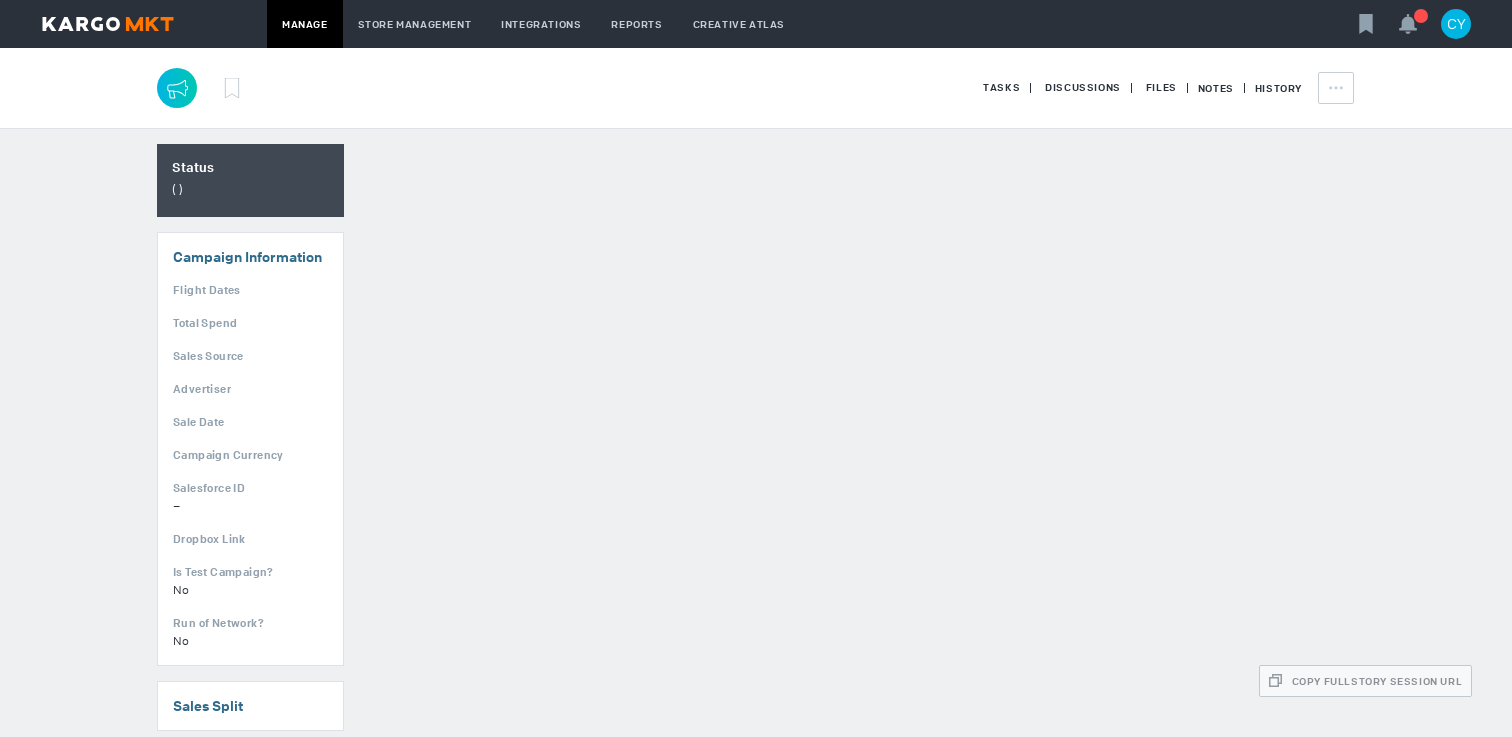 scroll, scrollTop: 0, scrollLeft: 0, axis: both 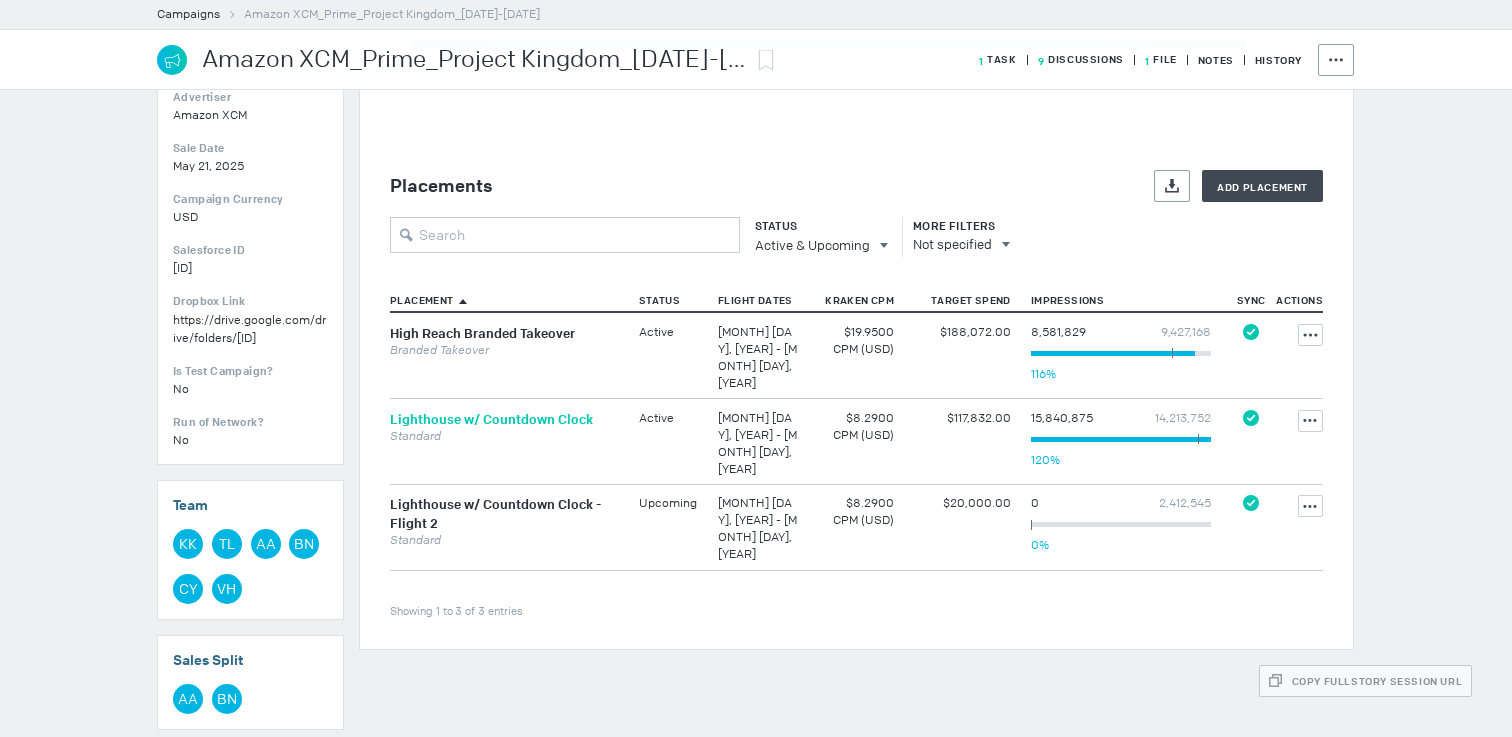 click on "Lighthouse w/ Countdown Clock" at bounding box center (491, 419) 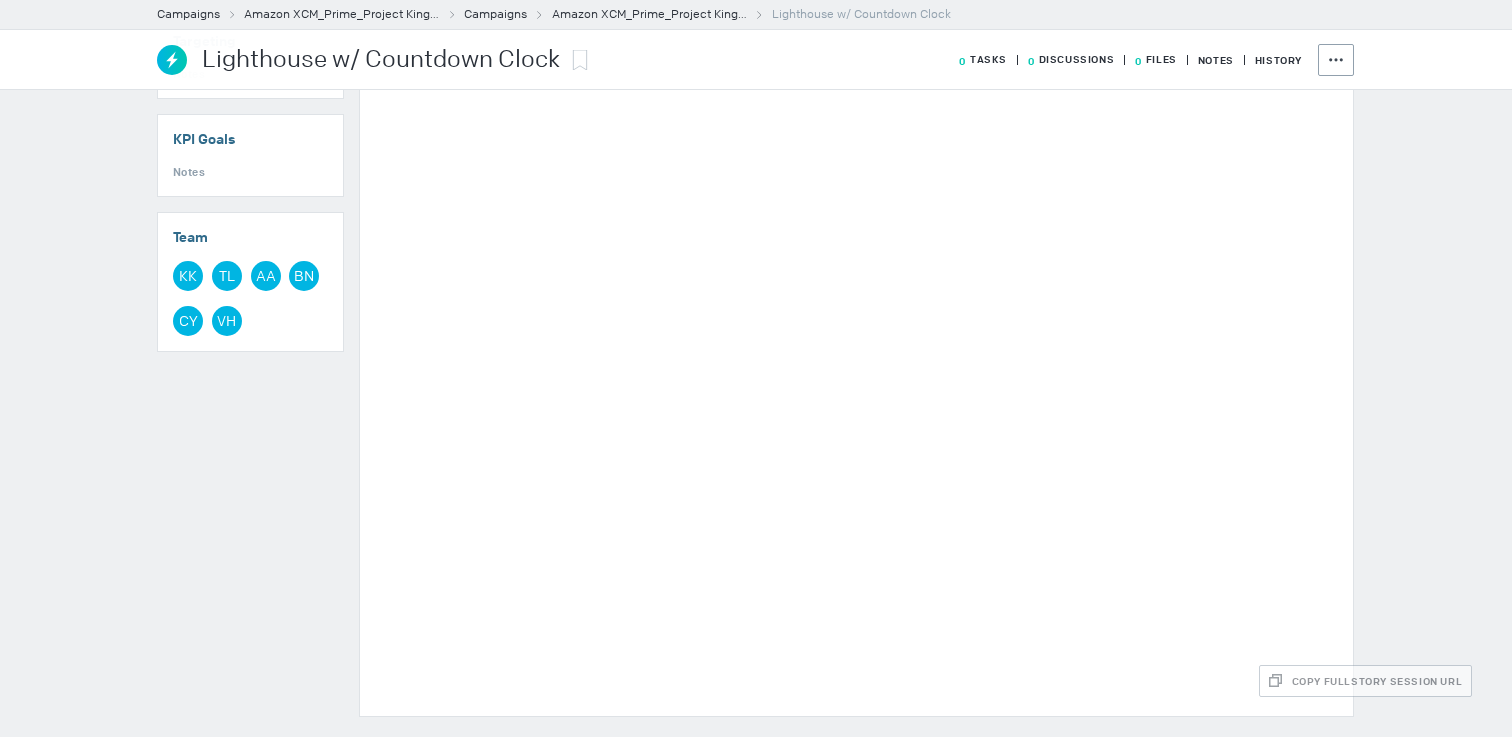 scroll, scrollTop: 475, scrollLeft: 0, axis: vertical 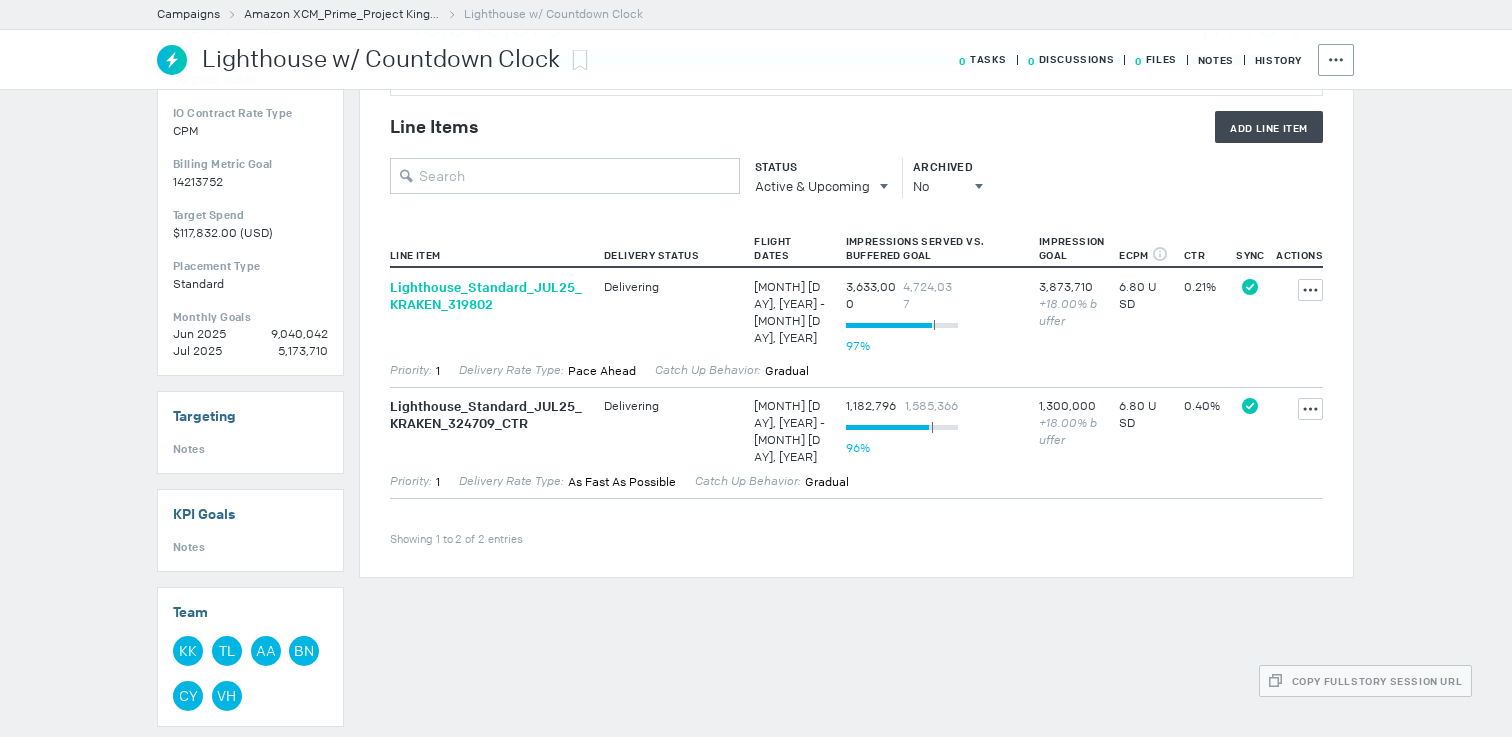 click on "Lighthouse_ Standard_ JUL25_ KRAKEN_ 319802" at bounding box center (487, 296) 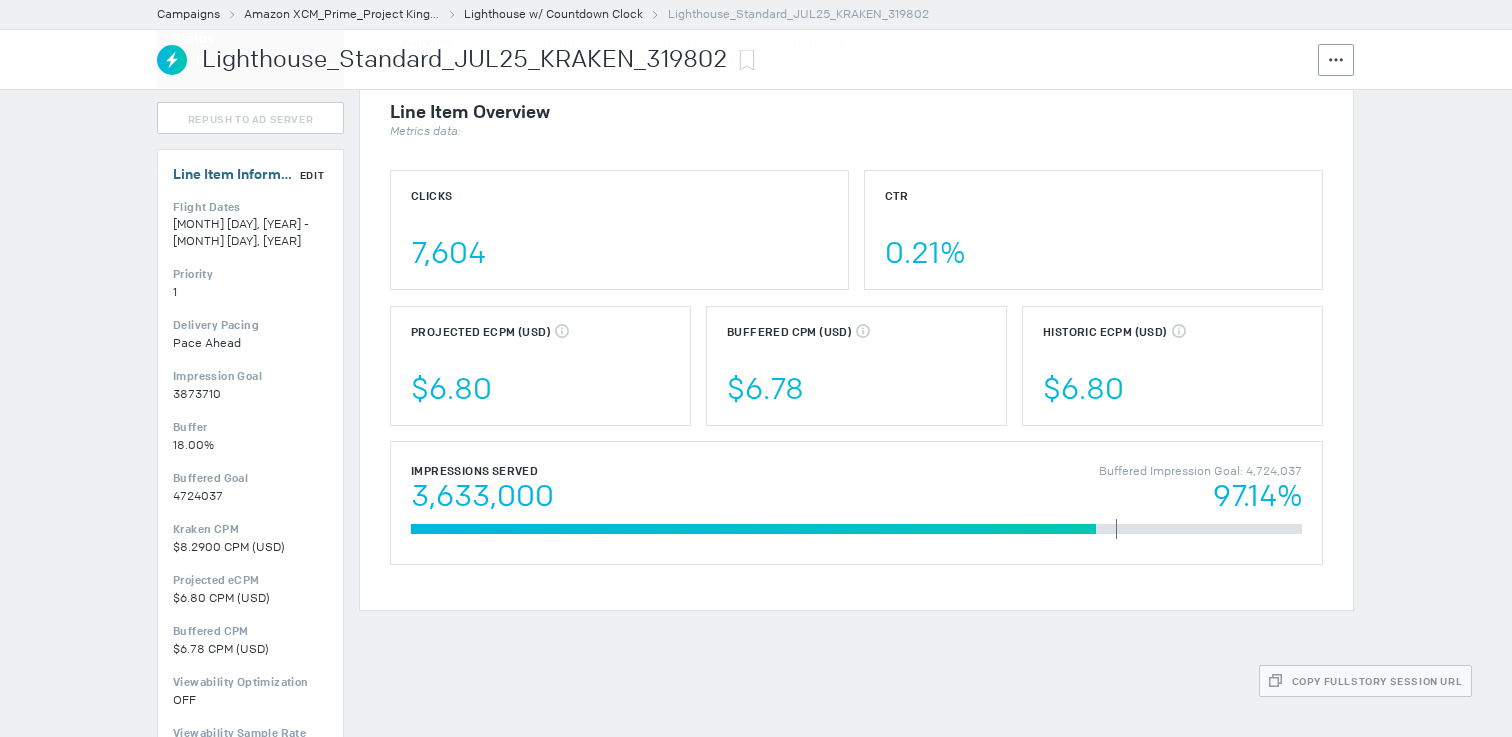 scroll, scrollTop: 158, scrollLeft: 0, axis: vertical 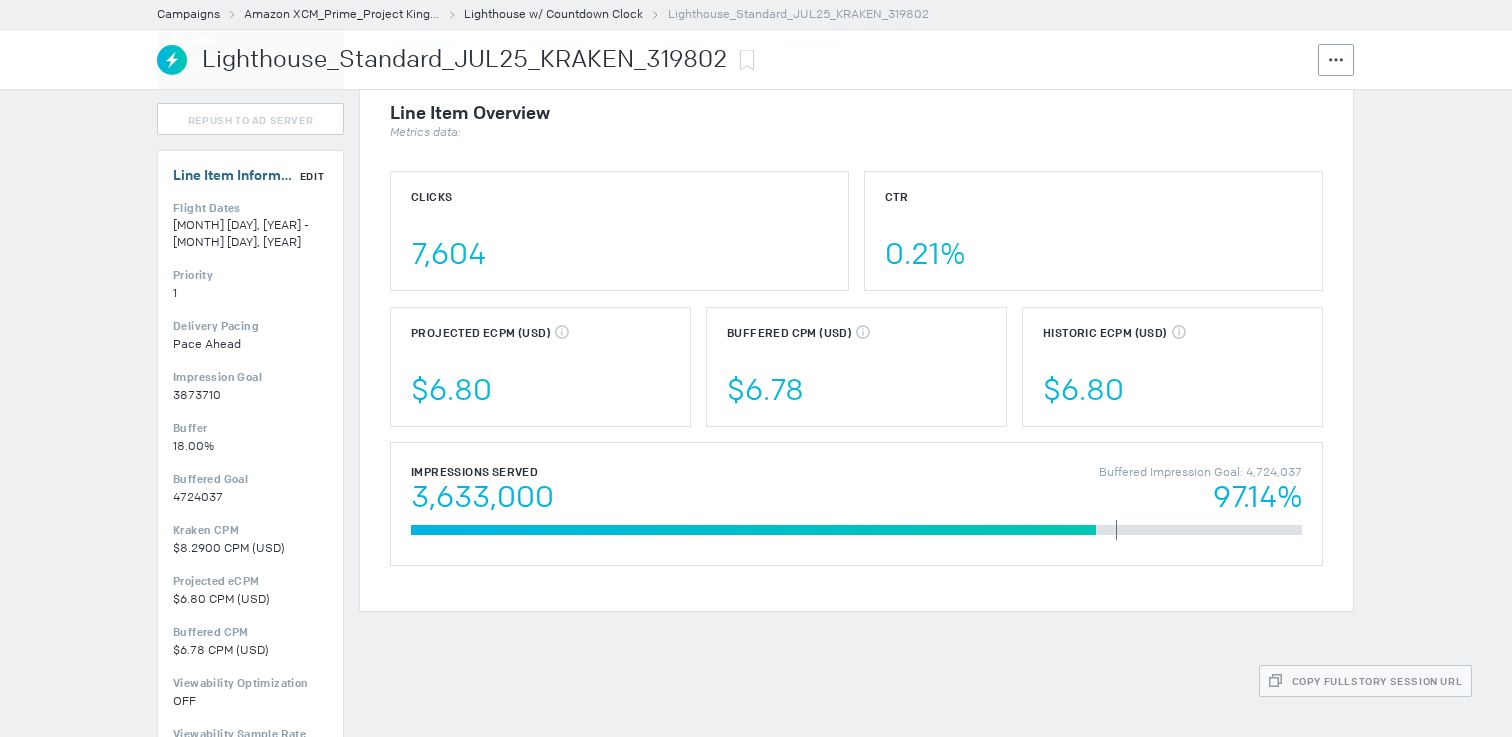 click on "Edit" at bounding box center [312, 176] 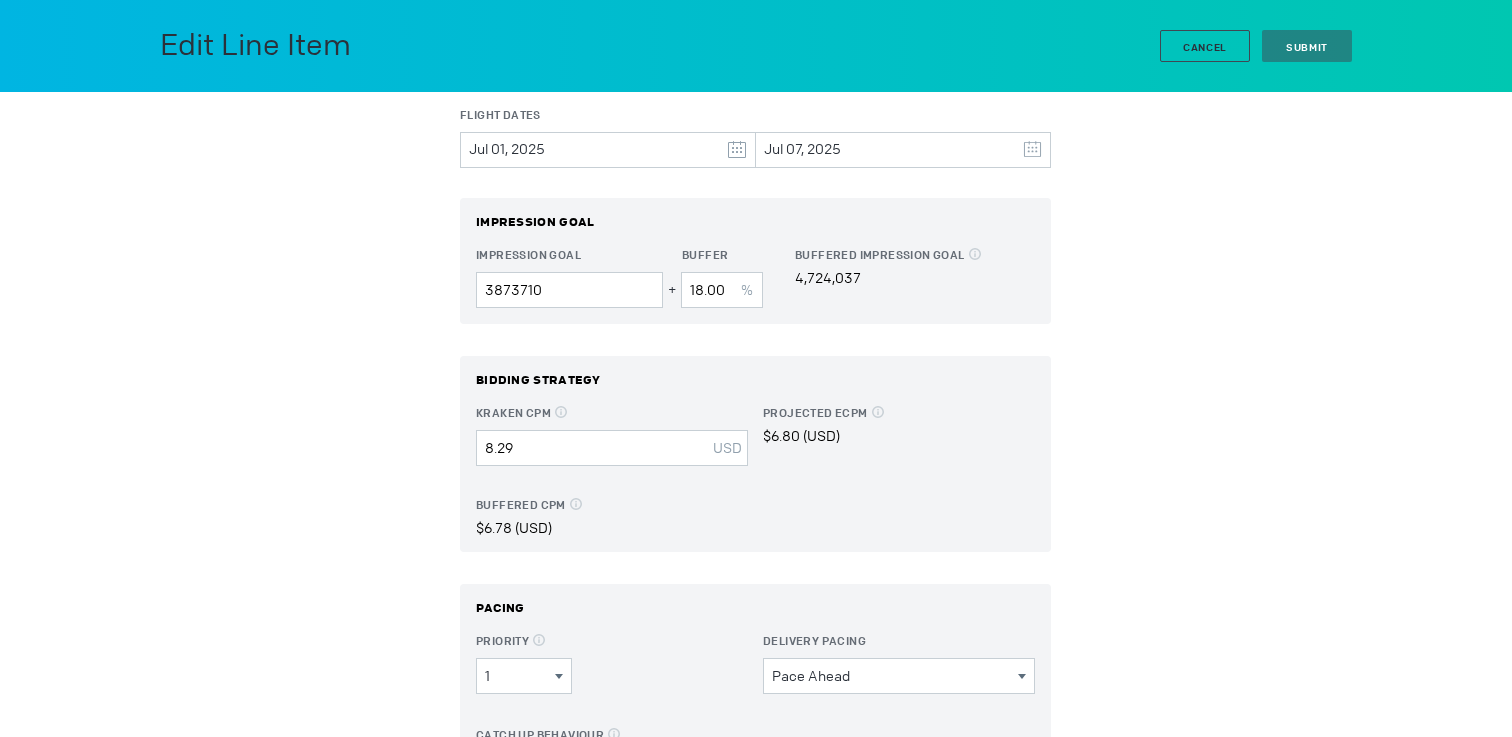 scroll, scrollTop: 146, scrollLeft: 0, axis: vertical 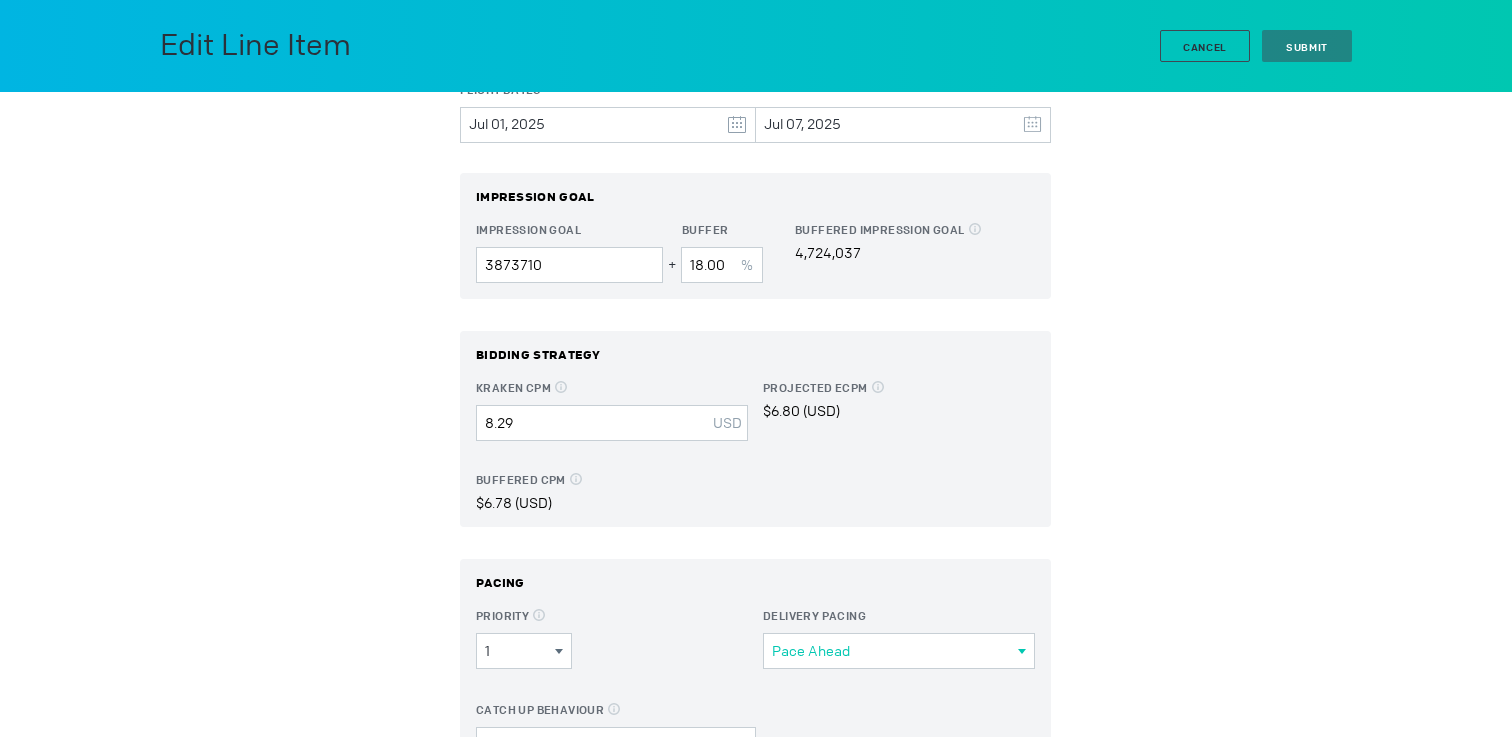 click on "Pace Ahead" at bounding box center (520, 651) 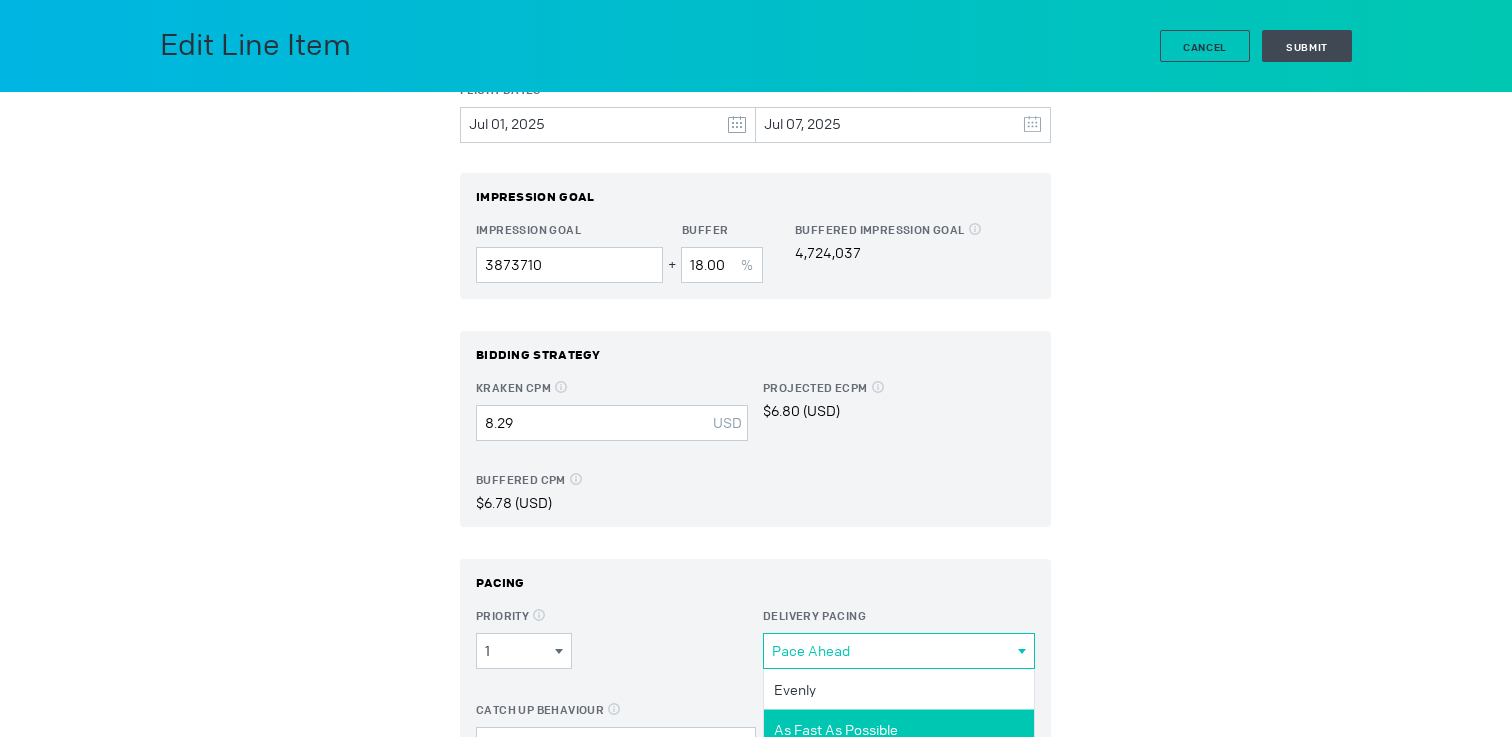 click on "As Fast As Possible" at bounding box center (896, 689) 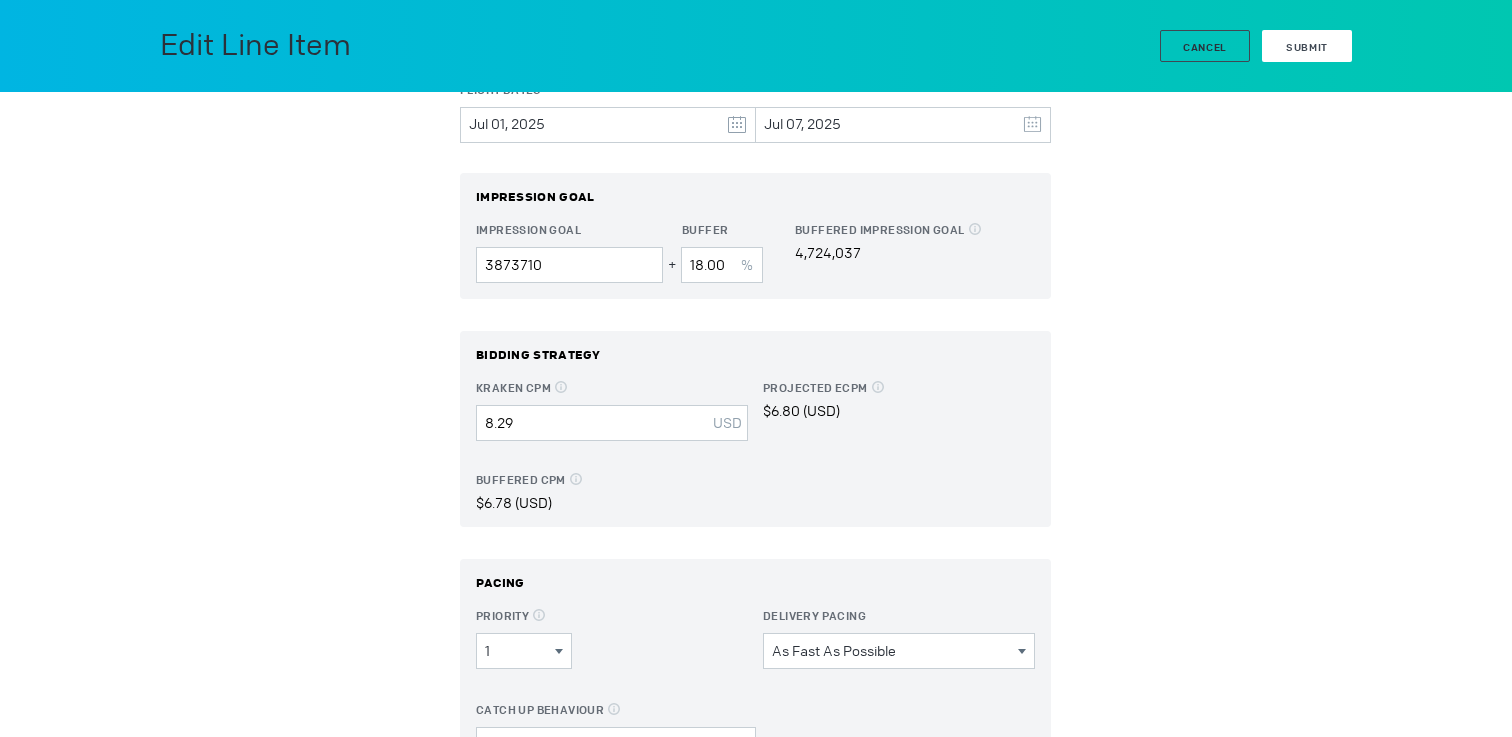 click on "Submit" at bounding box center (1307, 47) 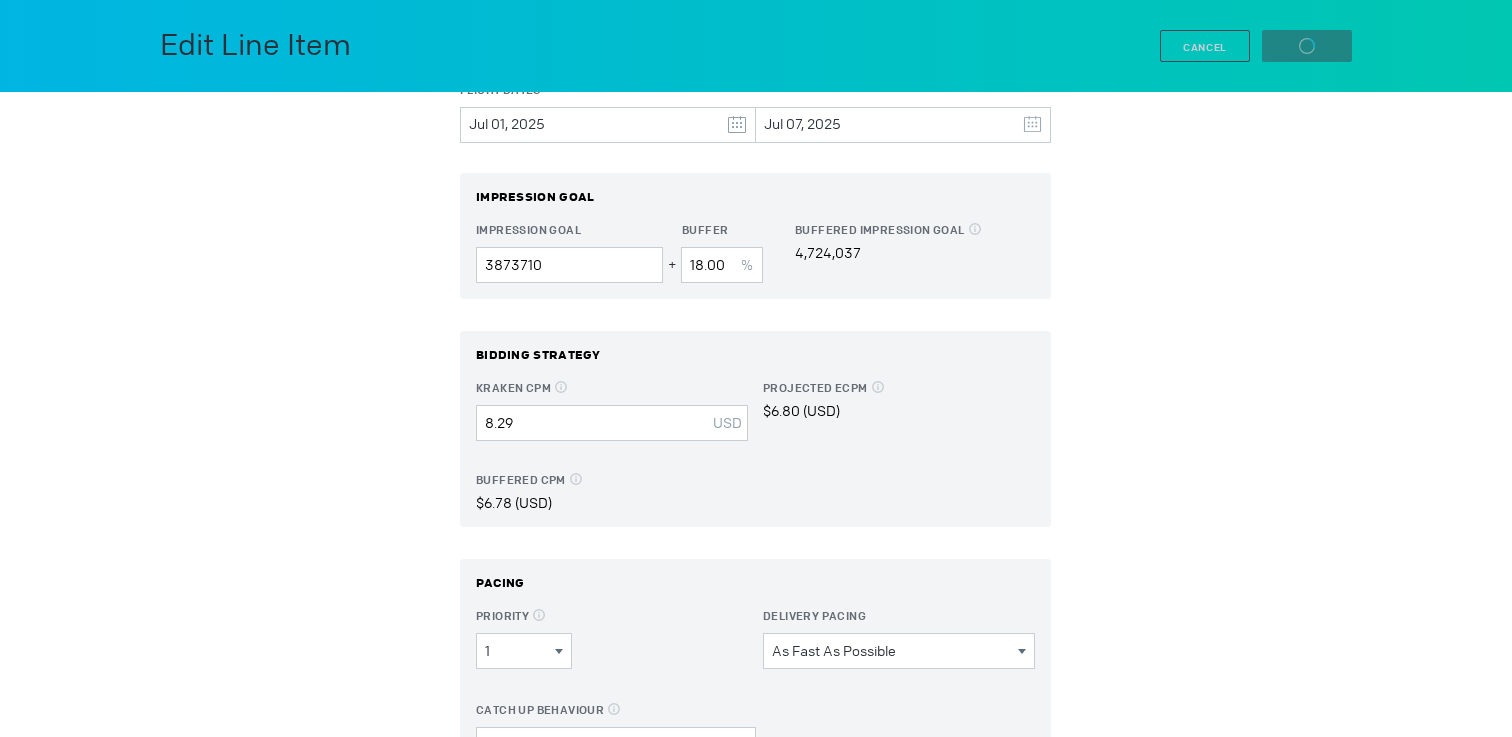 scroll, scrollTop: 0, scrollLeft: 0, axis: both 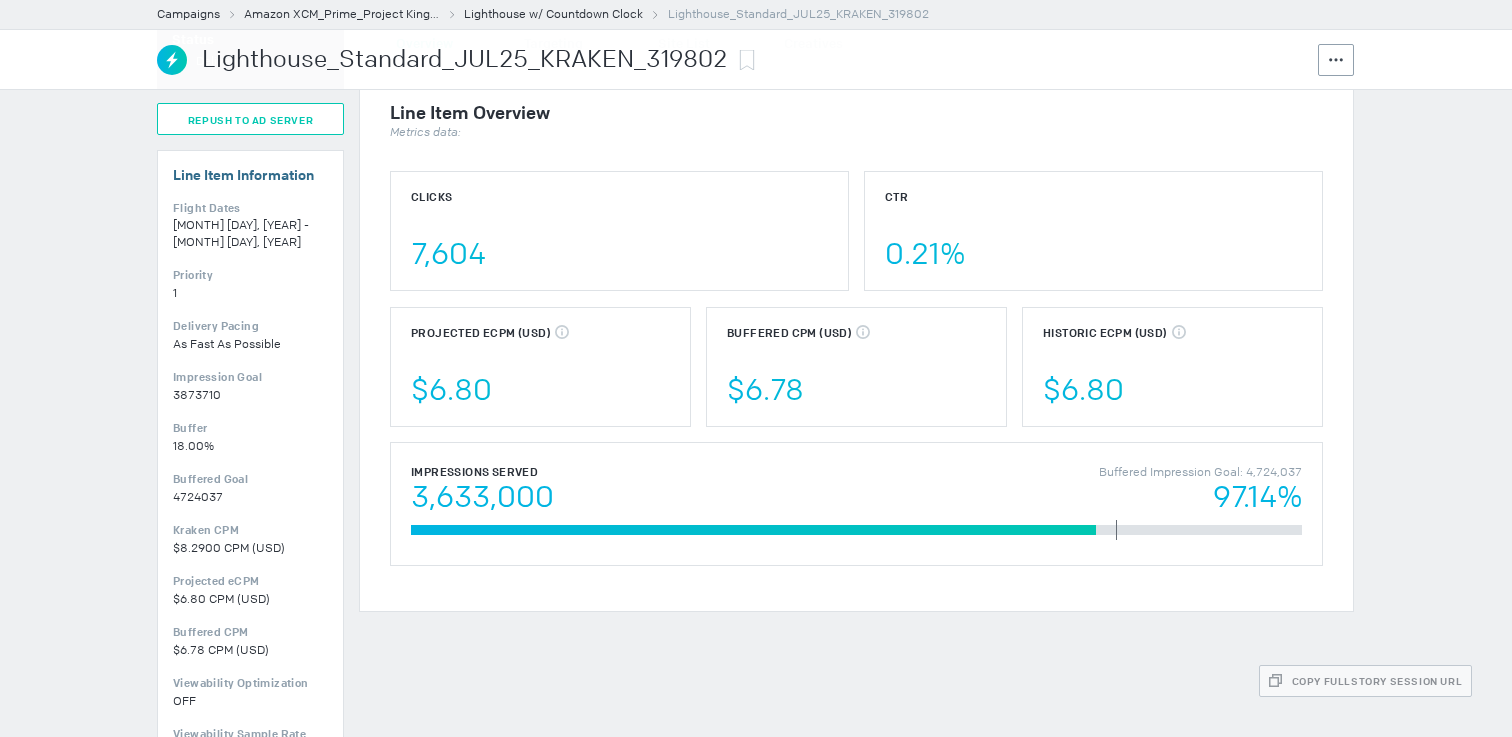 click on "Repush To Ad Server" at bounding box center [250, 120] 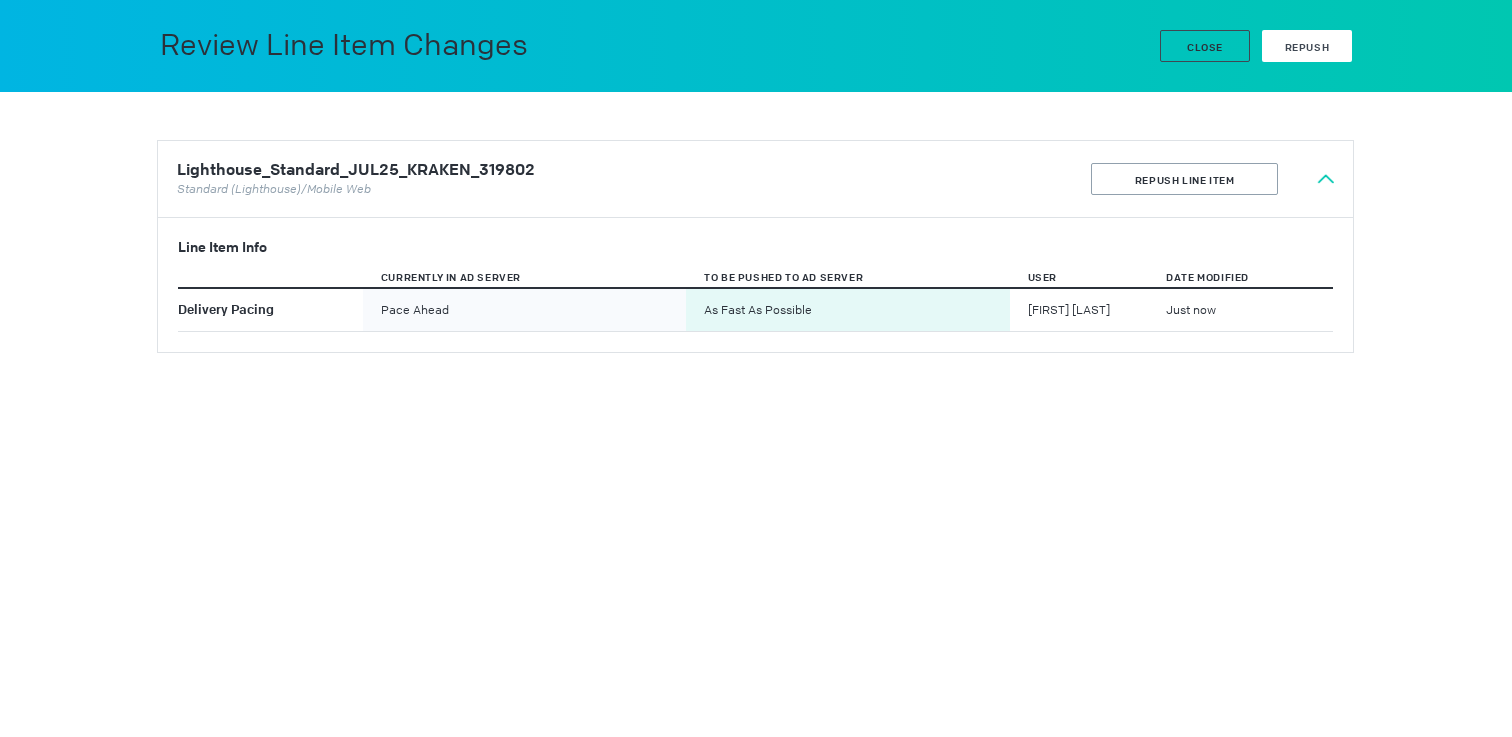 click on "Repush" at bounding box center [1307, 46] 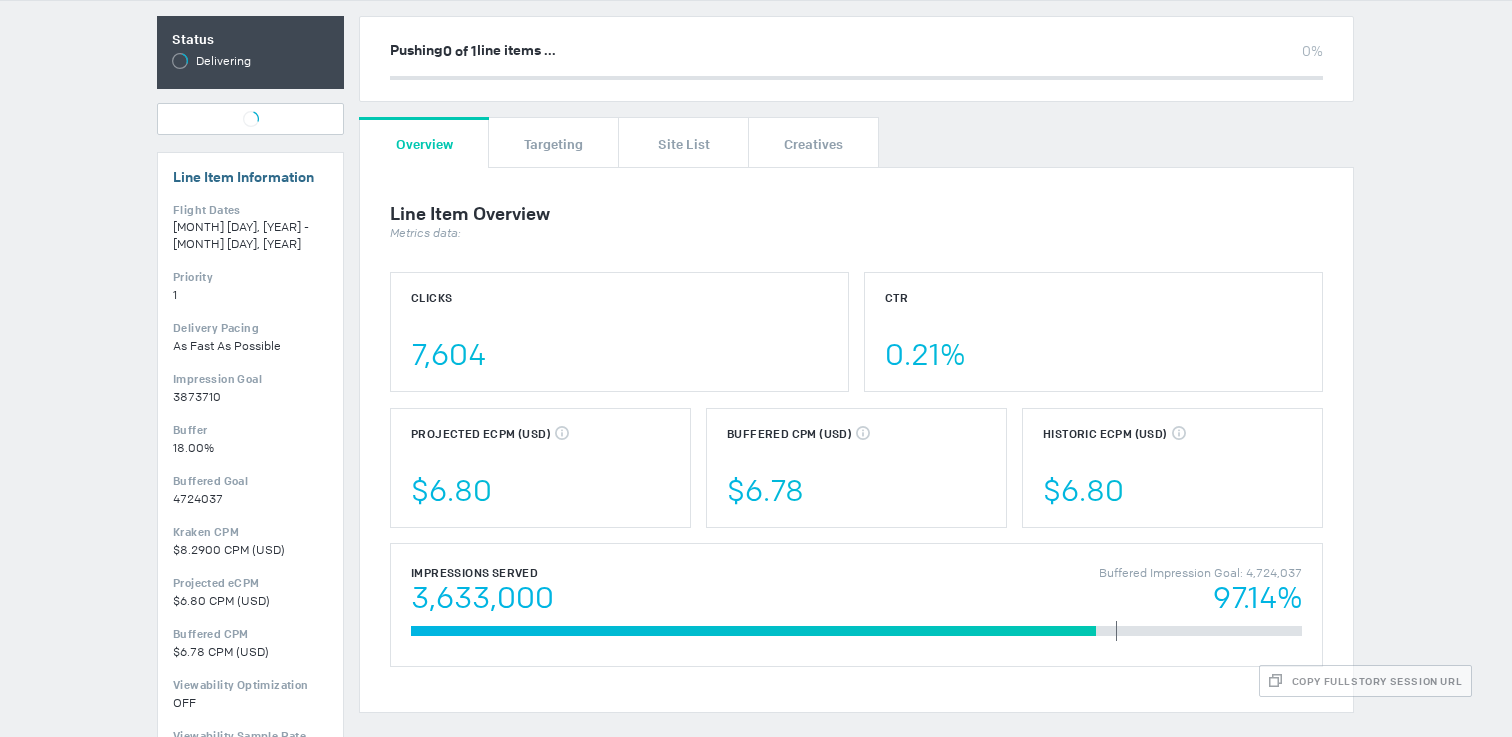 scroll, scrollTop: 0, scrollLeft: 0, axis: both 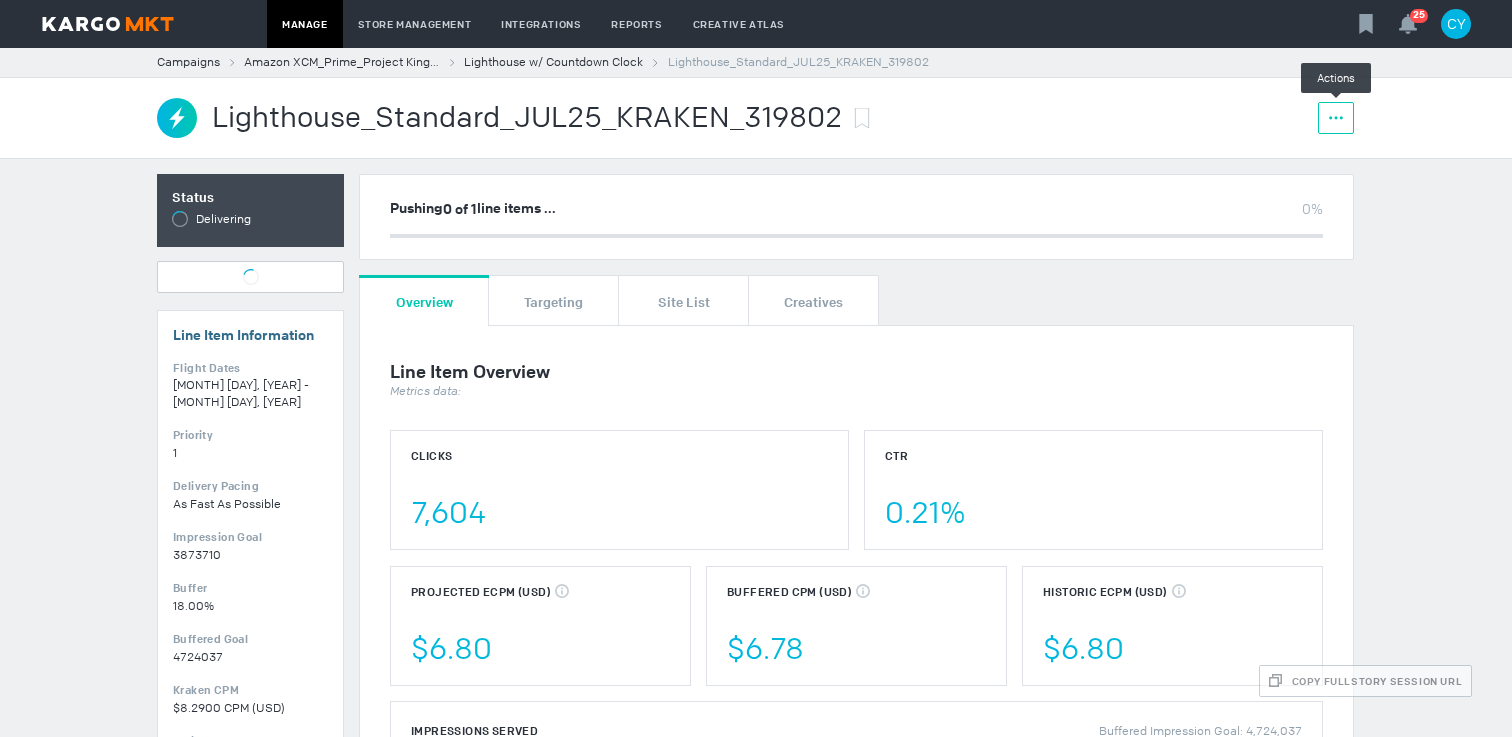 click on "Actions" at bounding box center [1336, 118] 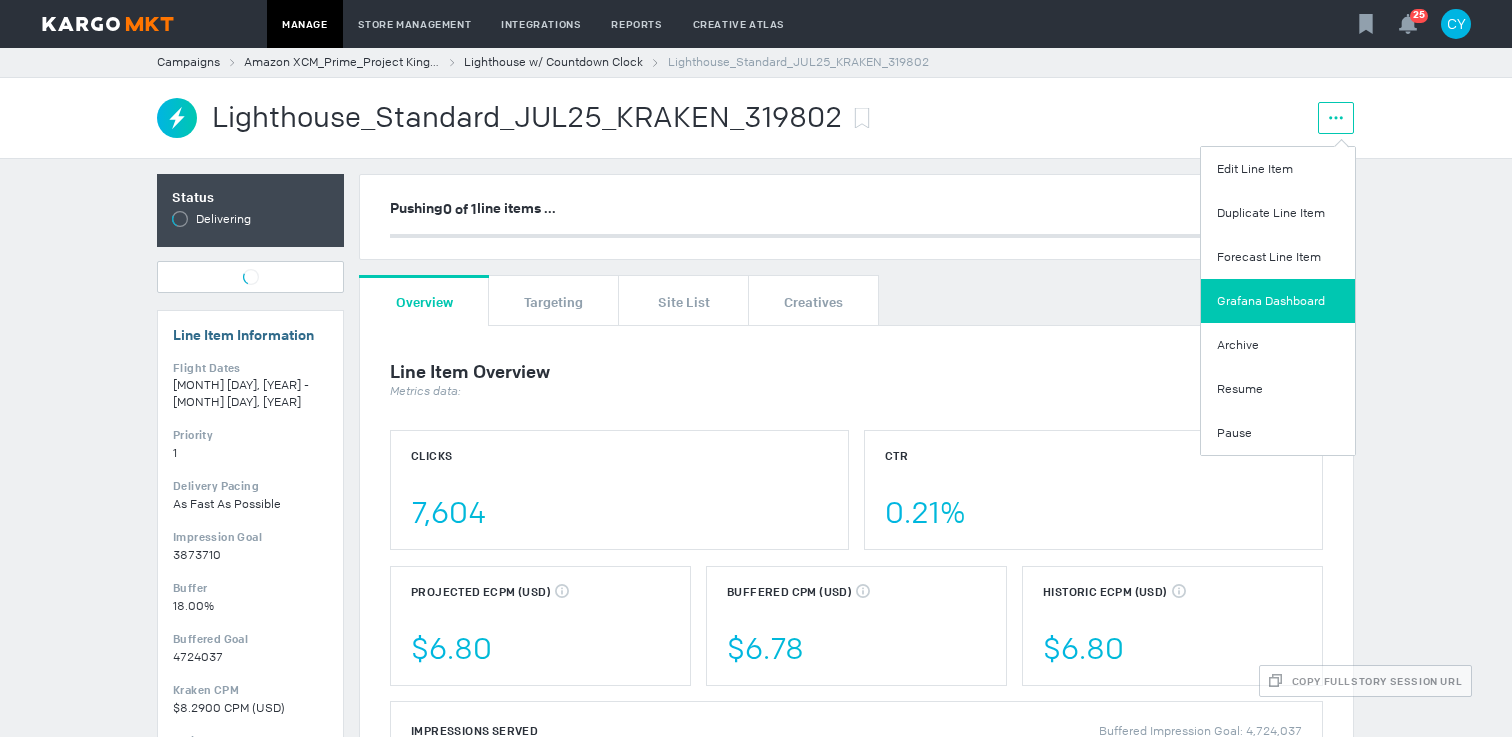 click on "Grafana Dashboard" at bounding box center (1278, 301) 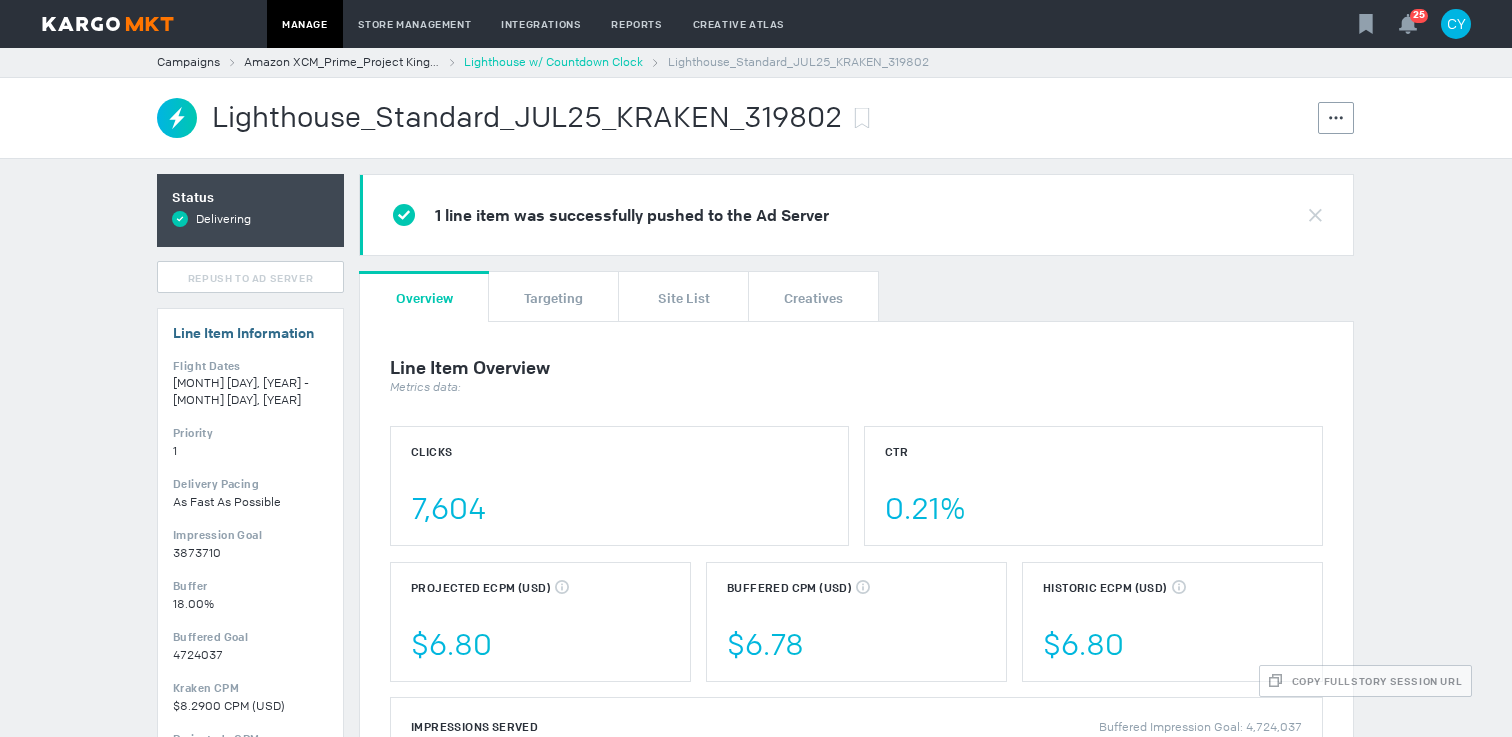 click on "Lighthouse w/ Countdown Clock" at bounding box center (553, 62) 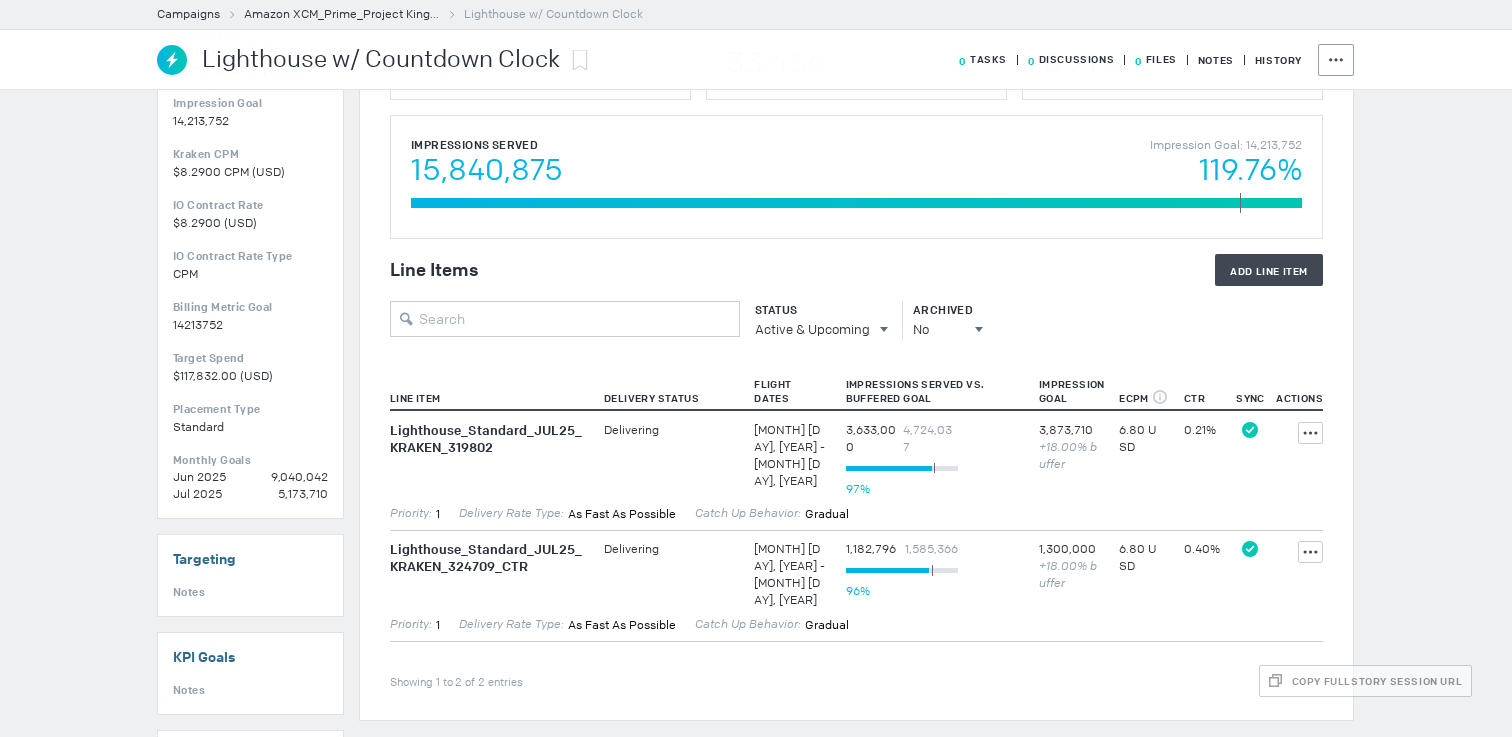 scroll, scrollTop: 334, scrollLeft: 0, axis: vertical 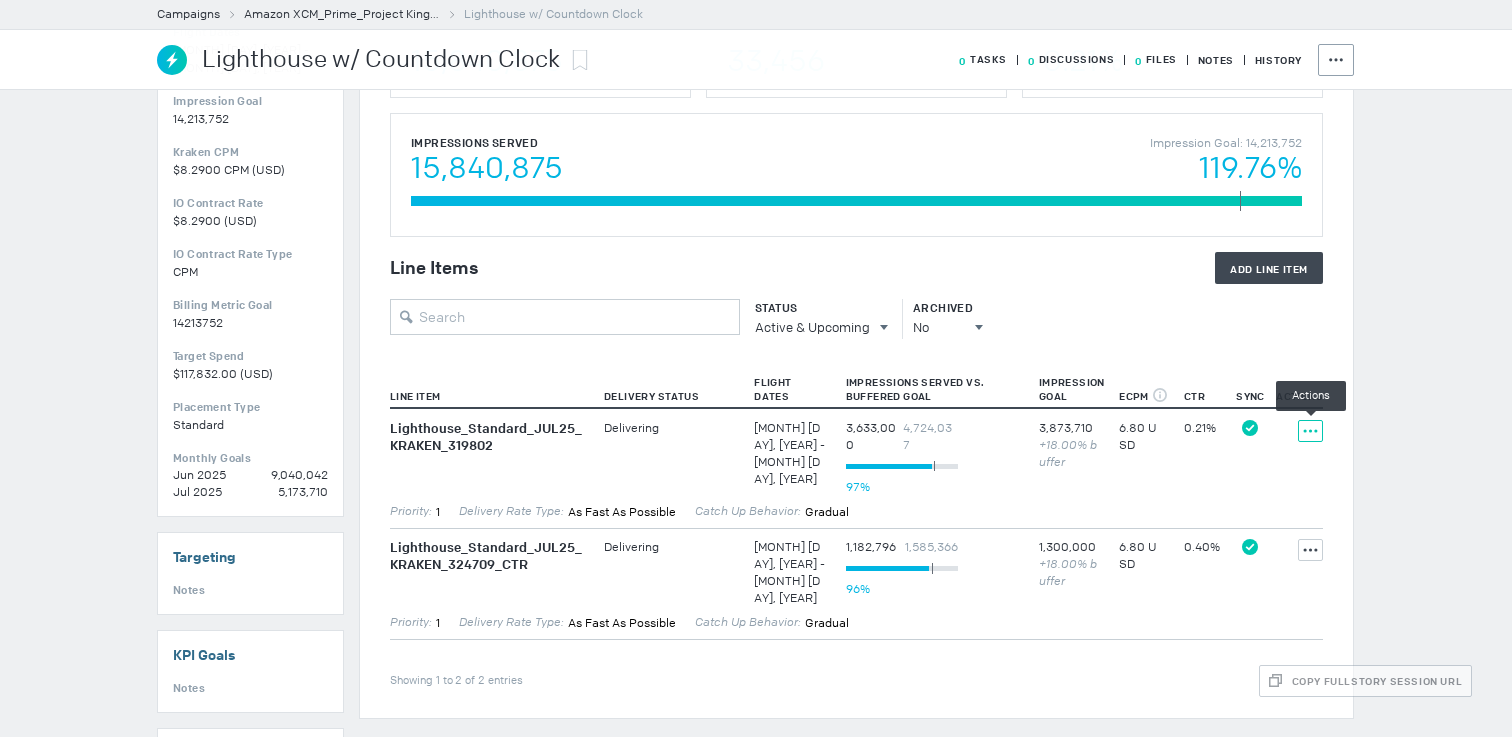 click at bounding box center (1310, 431) 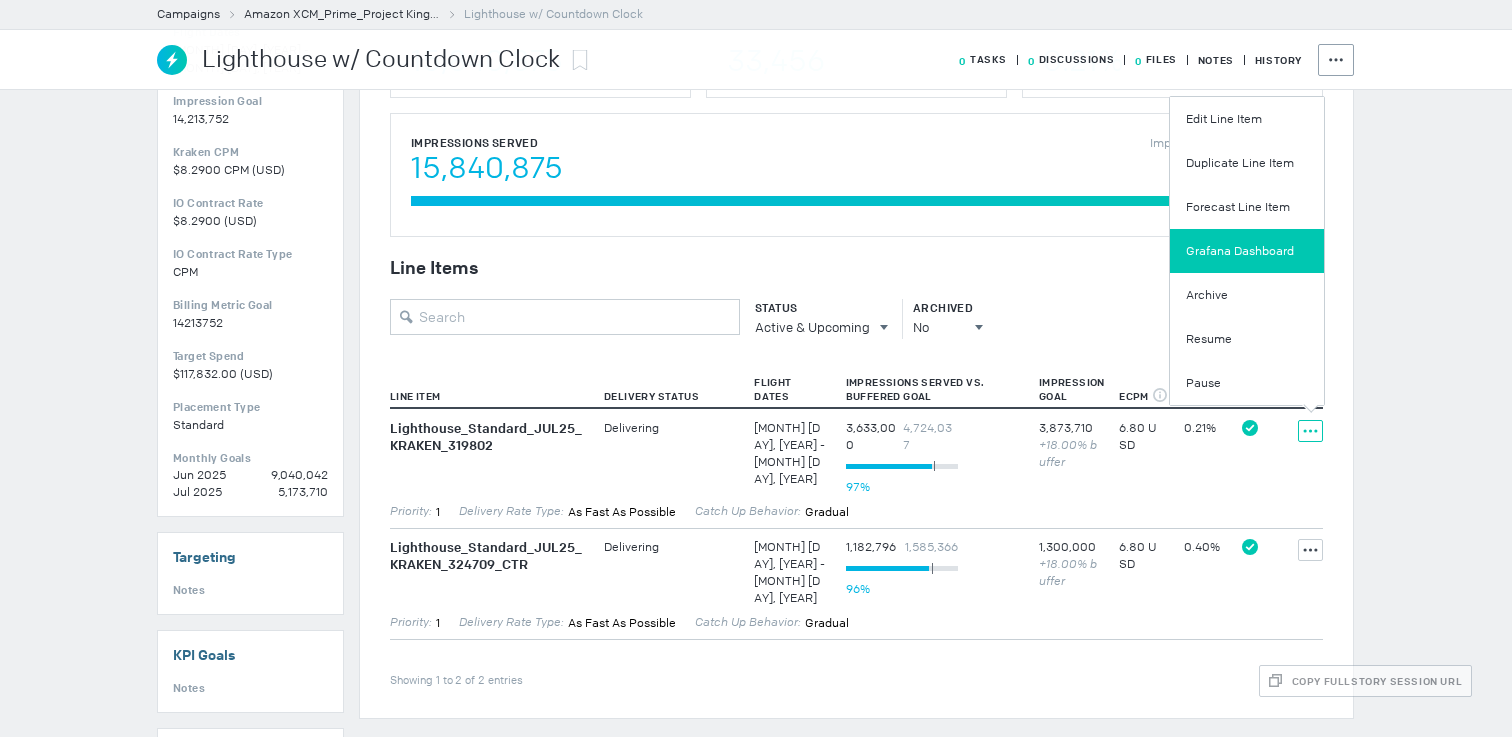 click on "Grafana Dashboard" at bounding box center [1247, 251] 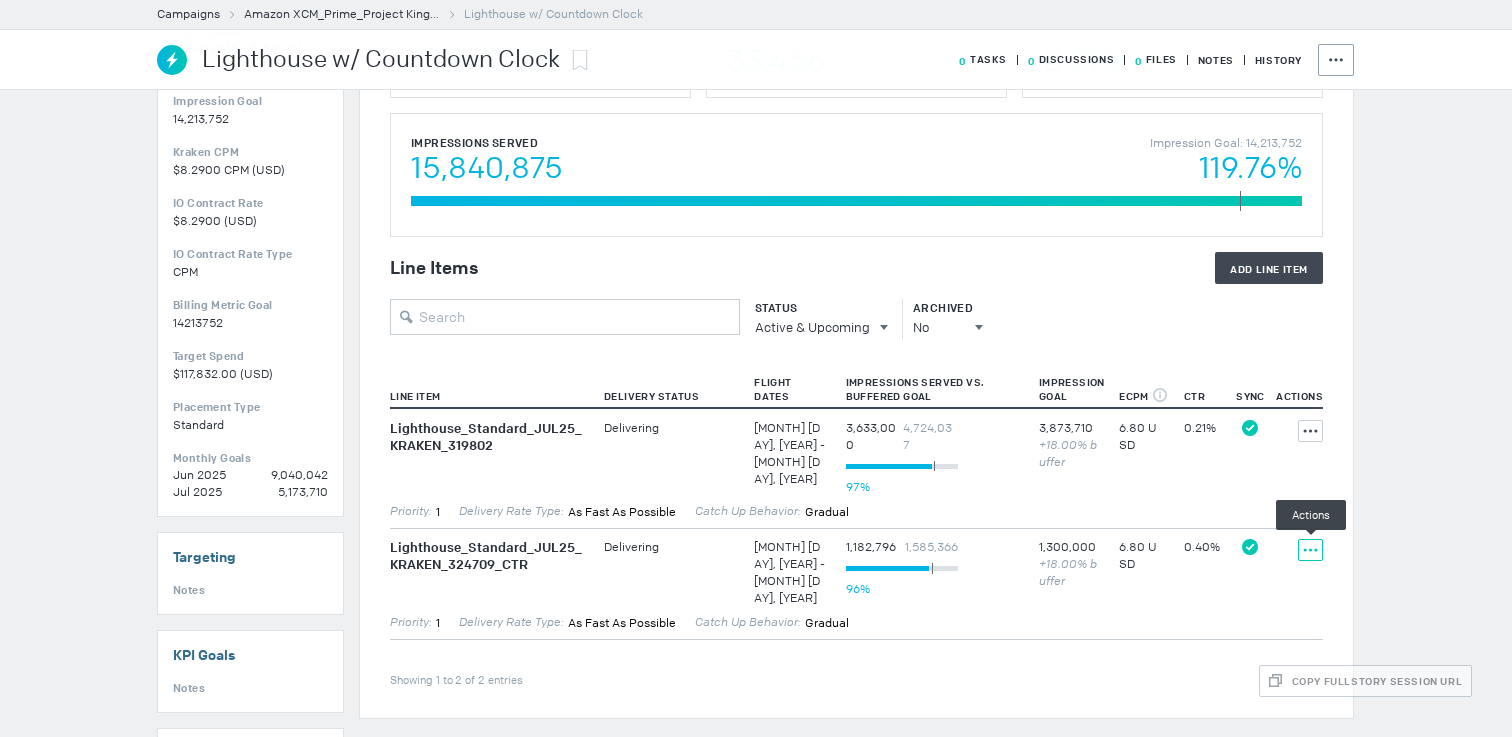 click at bounding box center [1310, 431] 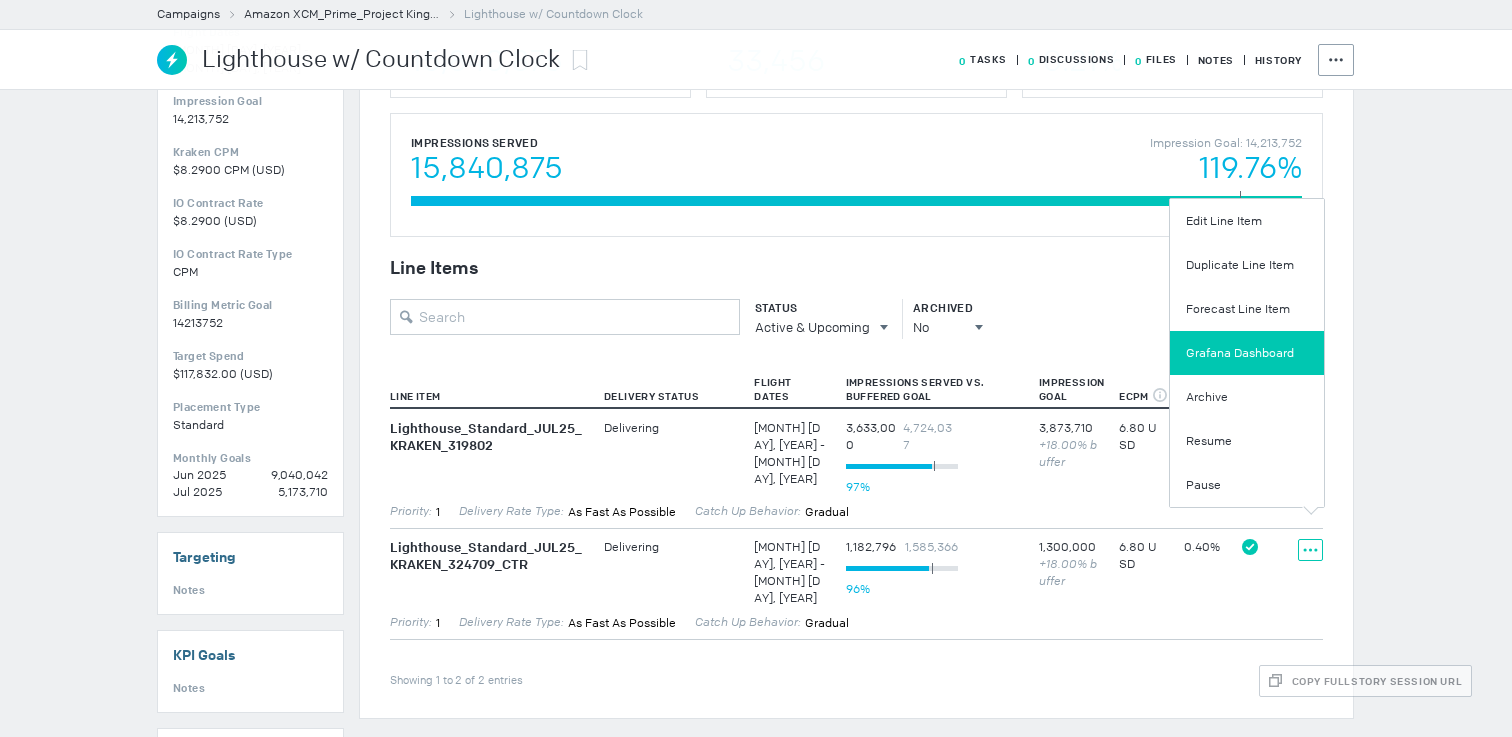 click on "Grafana Dashboard" at bounding box center (1247, 353) 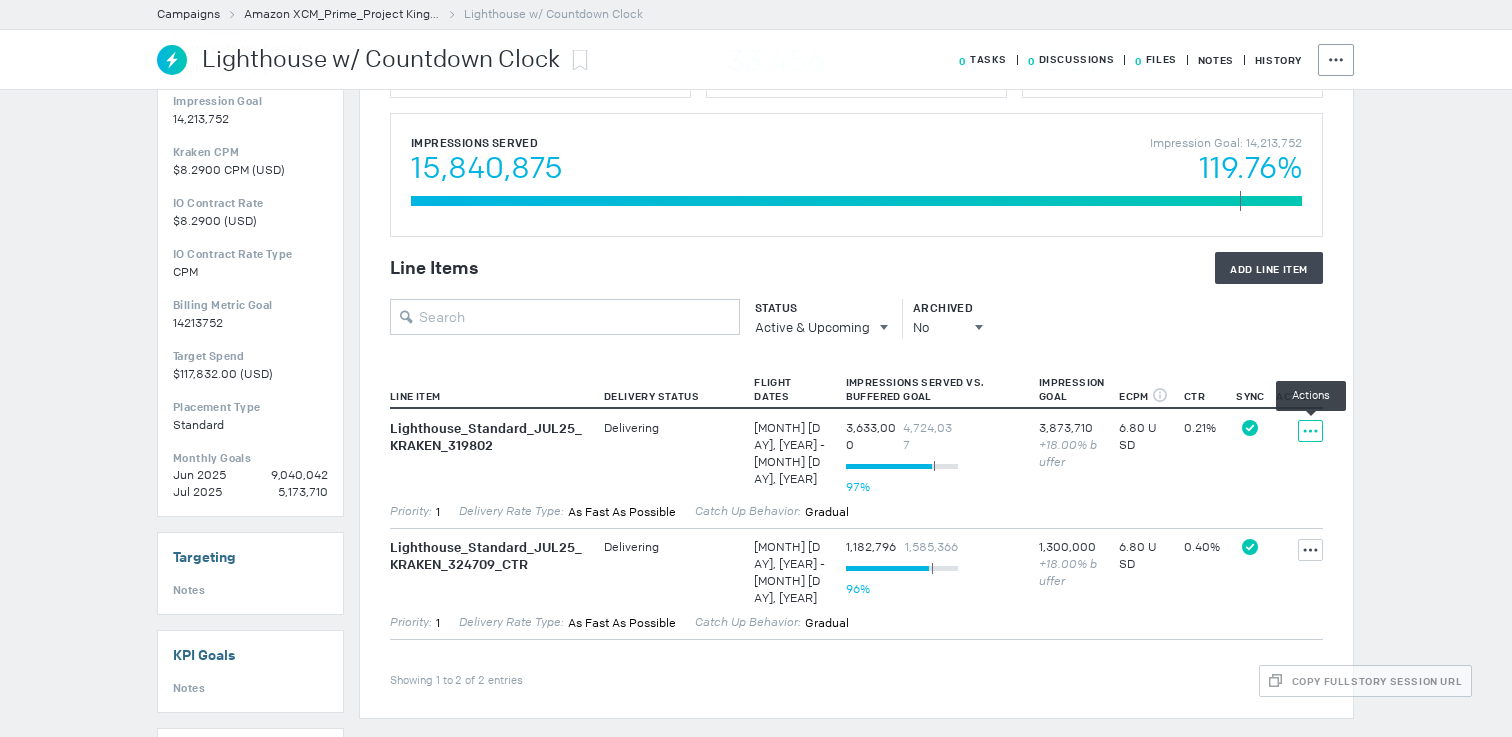 click on "Actions" at bounding box center [1310, 431] 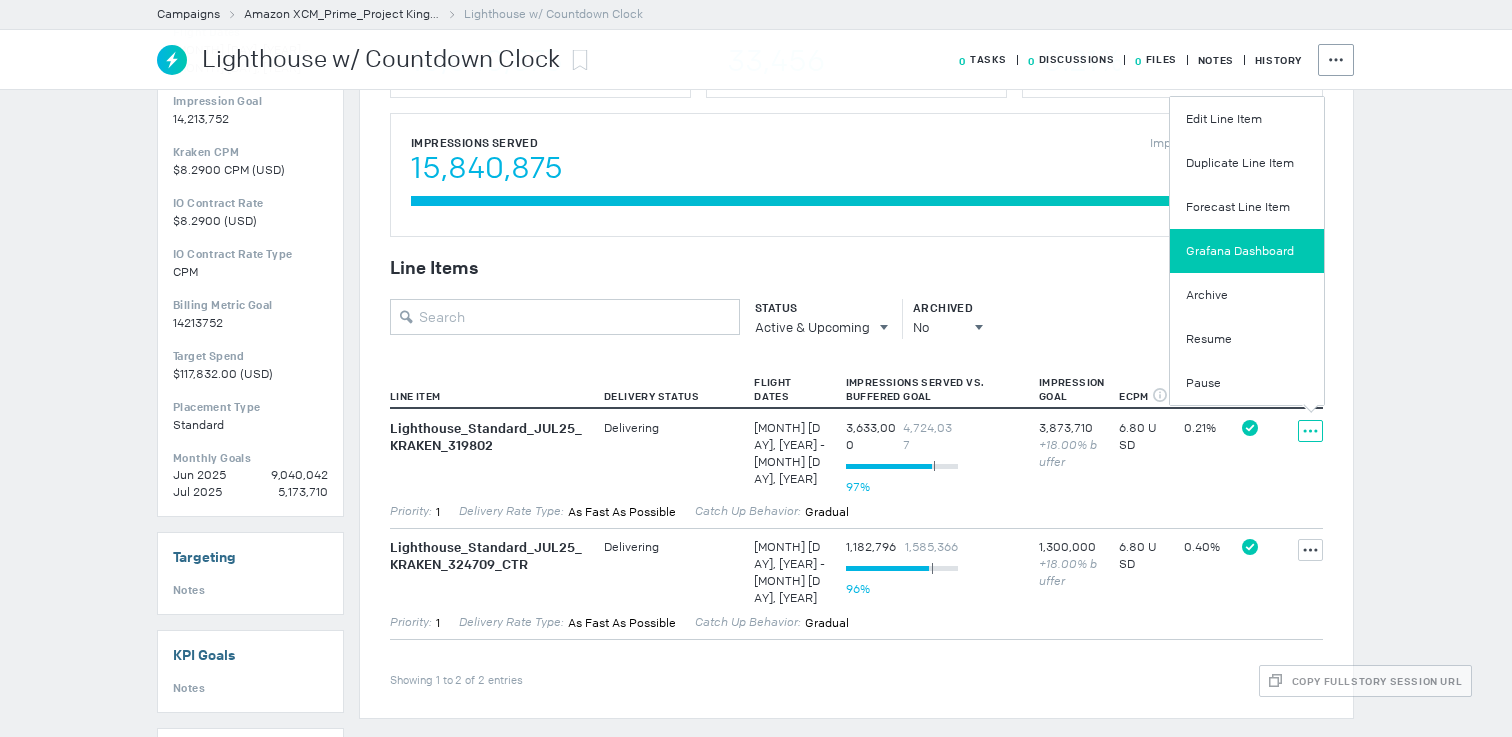 click on "Grafana Dashboard" at bounding box center [1247, 251] 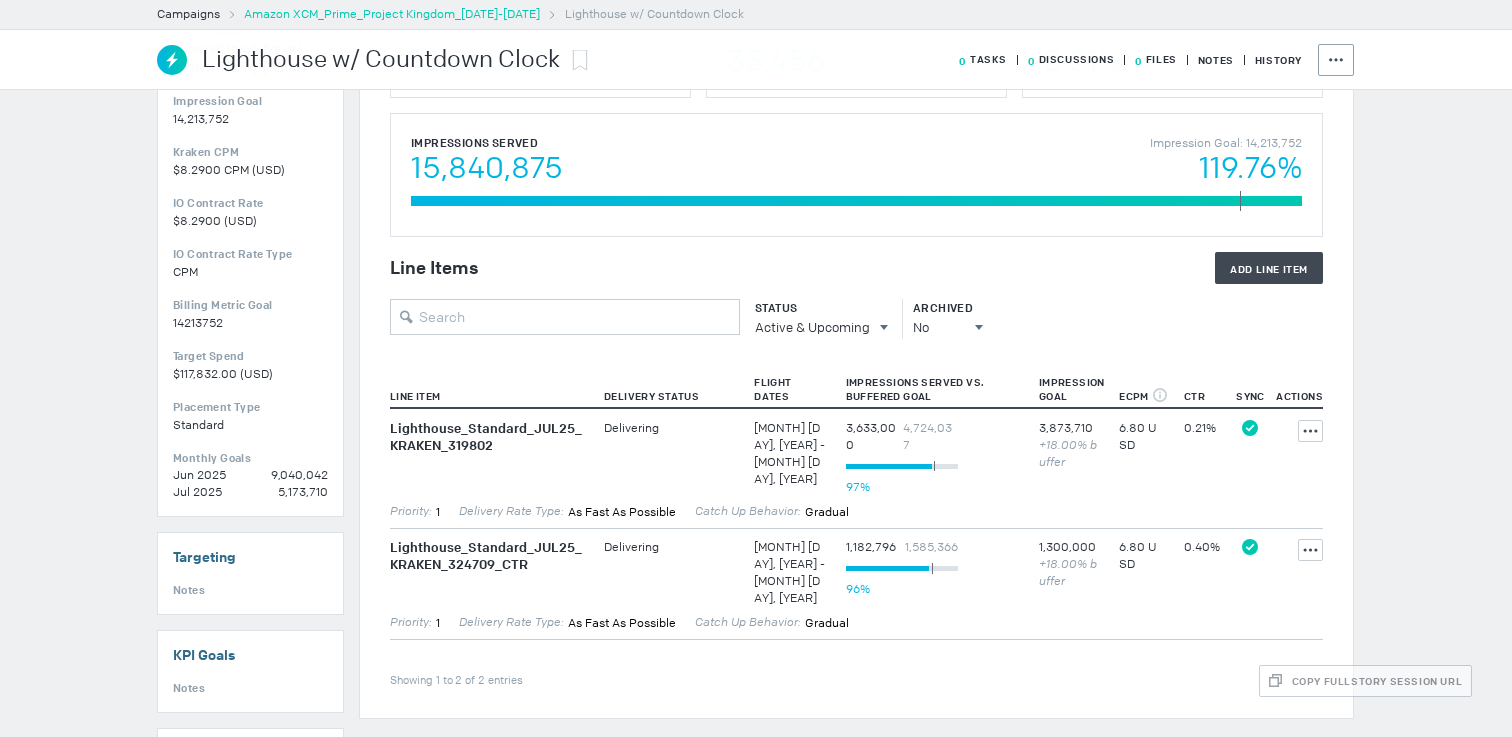 click on "Amazon XCM_Prime_Project Kingdom_[DATE]-[DATE]" at bounding box center (392, 14) 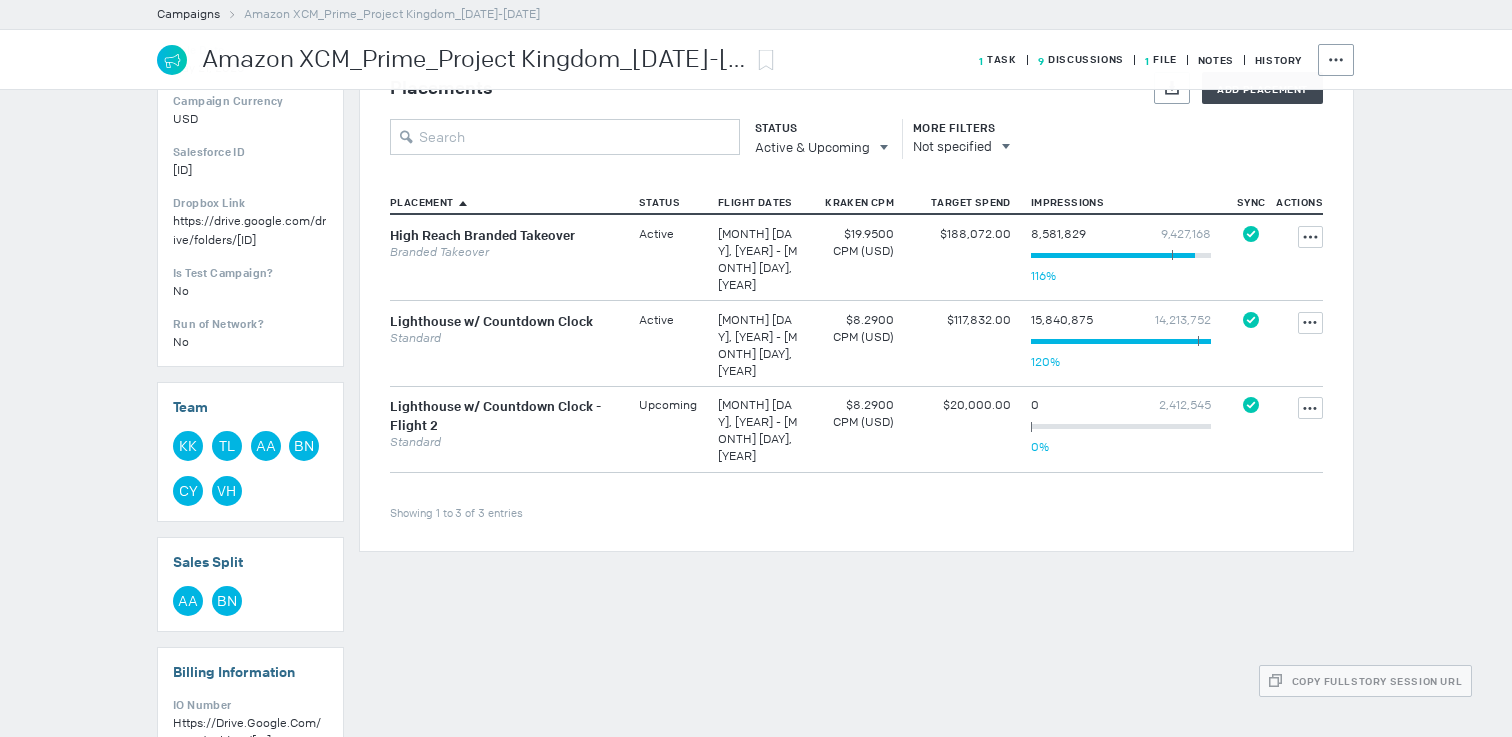 scroll, scrollTop: 557, scrollLeft: 0, axis: vertical 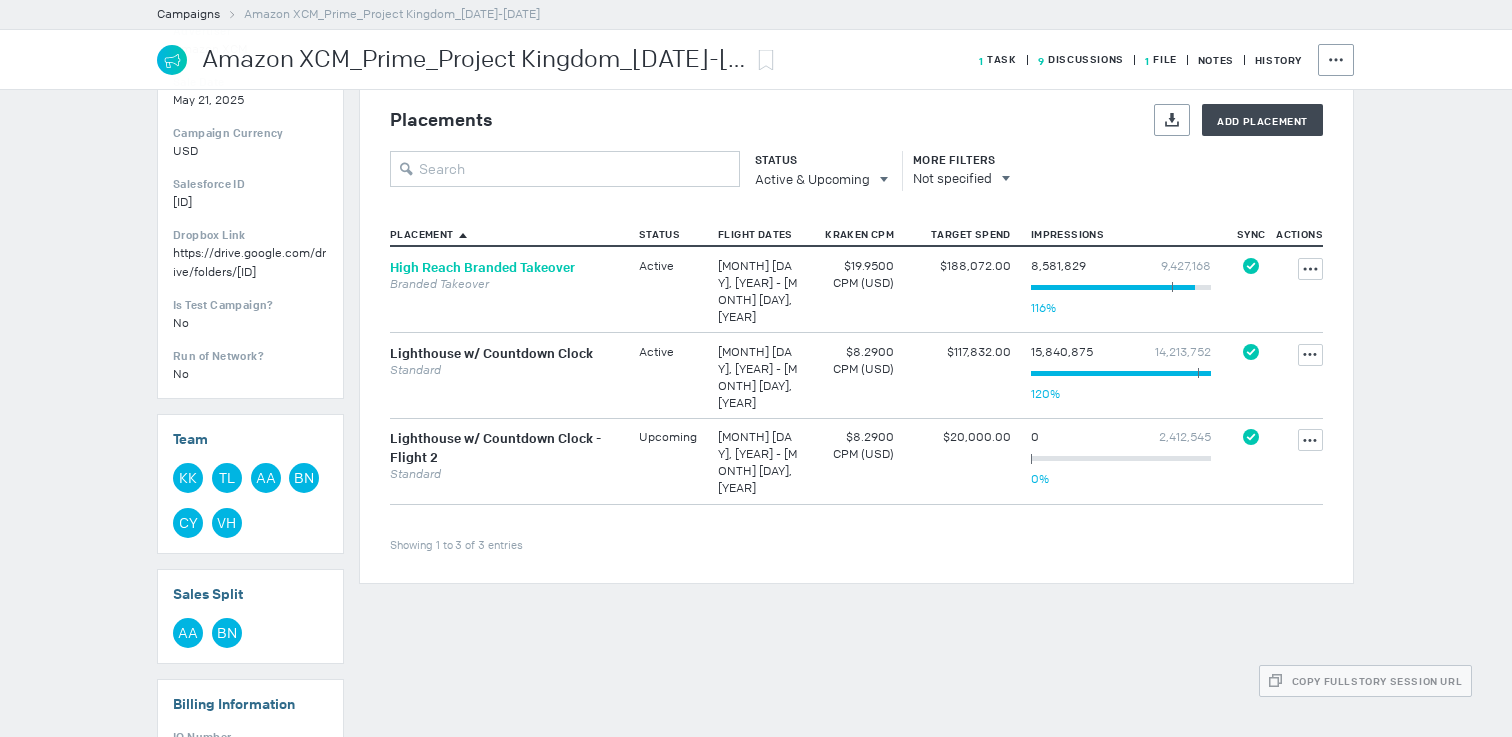 click on "High Reach Branded Takeover" at bounding box center [482, 267] 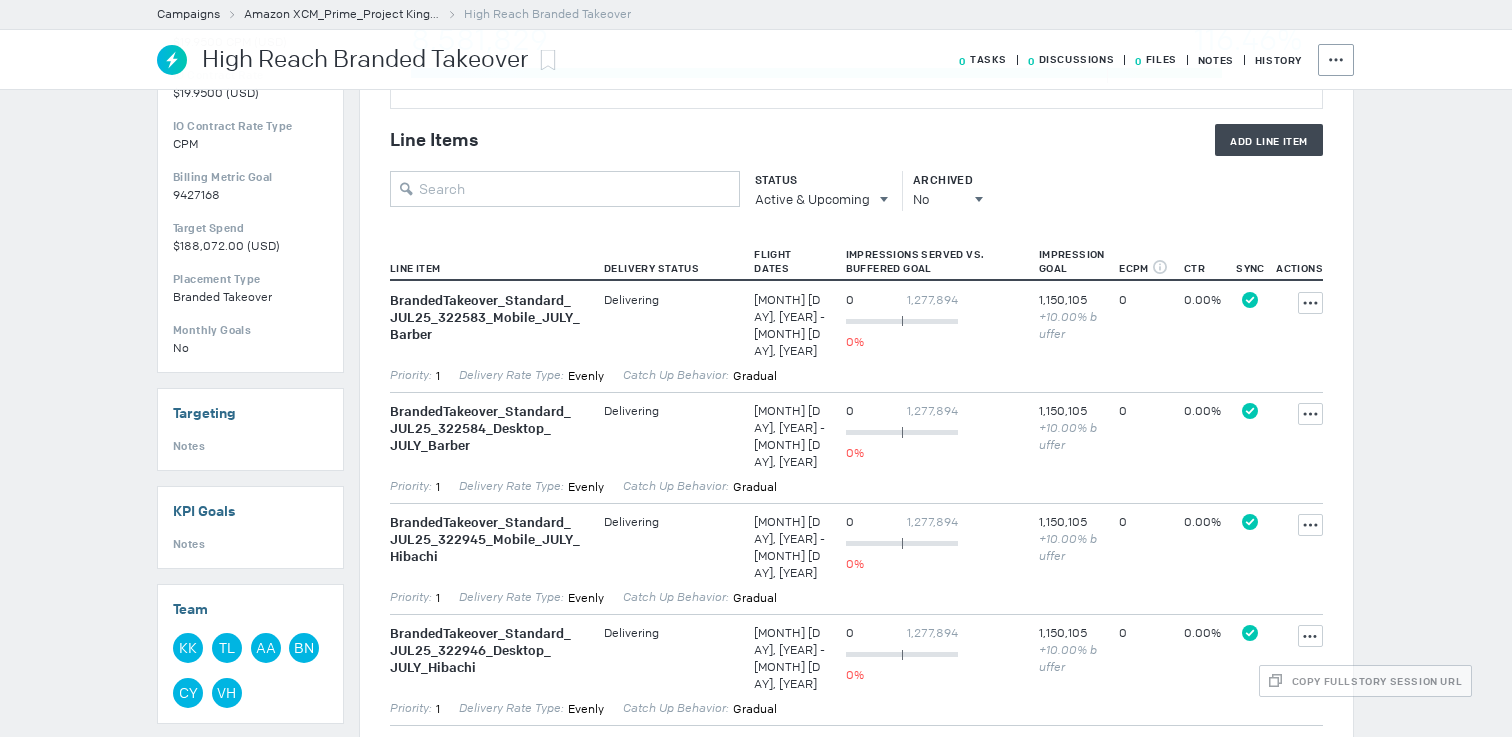 scroll, scrollTop: 512, scrollLeft: 0, axis: vertical 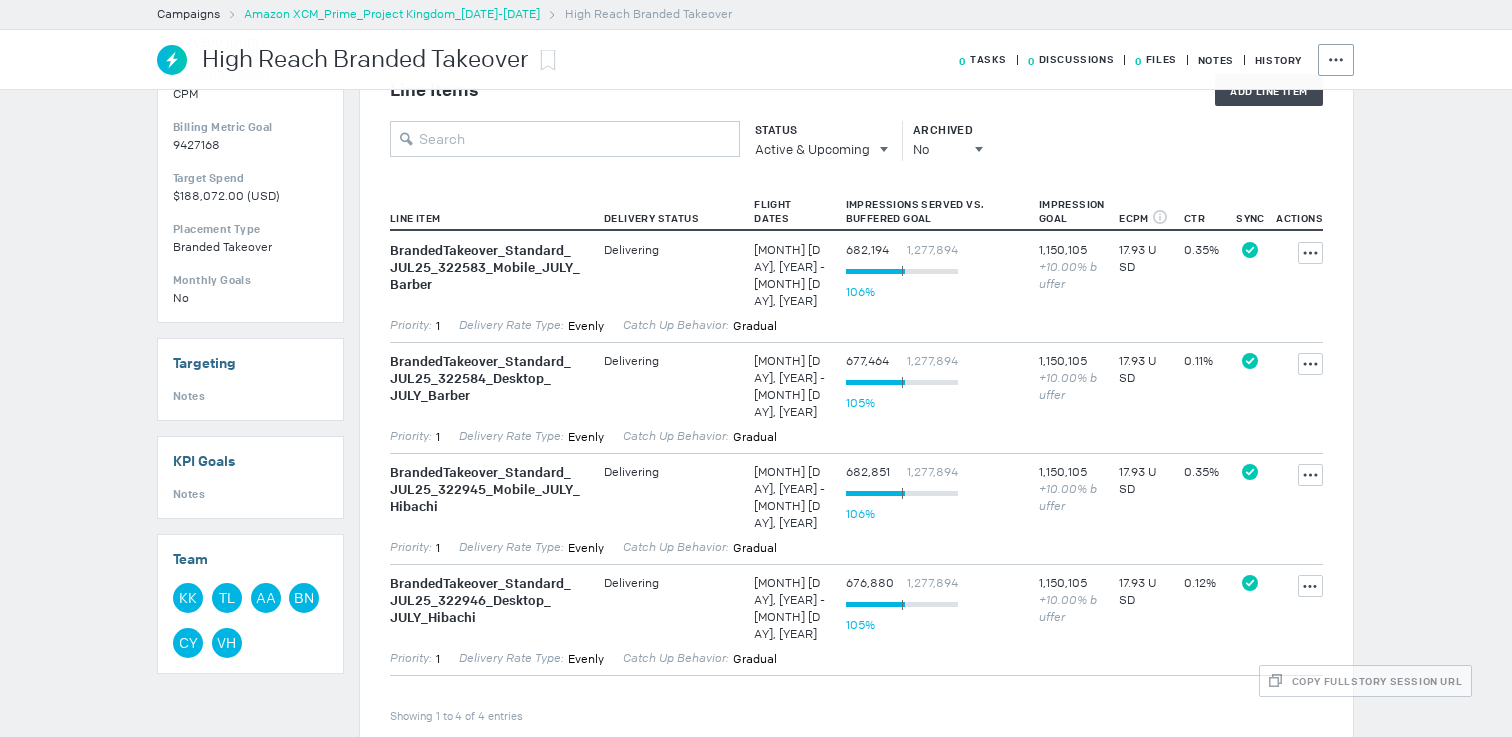 click on "Amazon XCM_Prime_Project Kingdom_[DATE]-[DATE]" at bounding box center (392, 14) 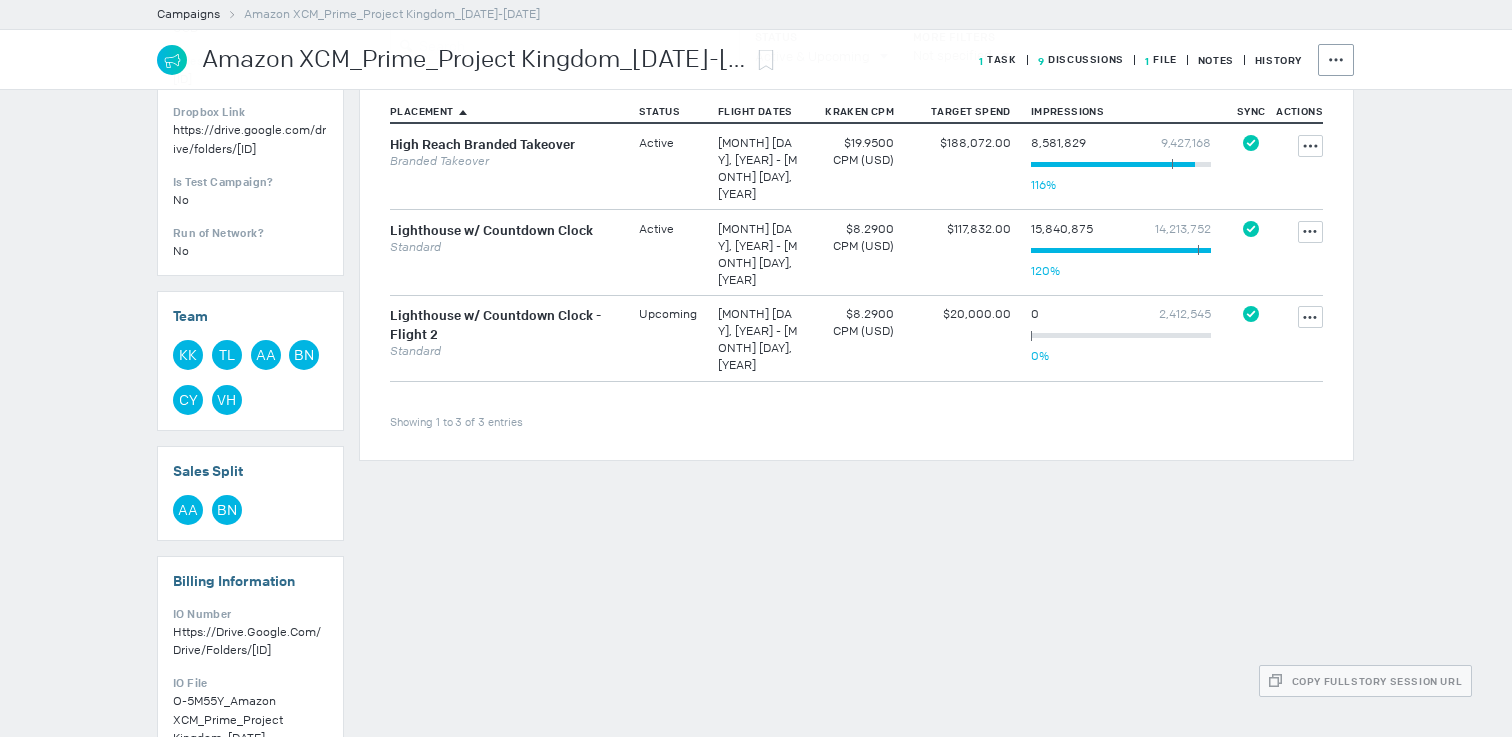scroll, scrollTop: 623, scrollLeft: 0, axis: vertical 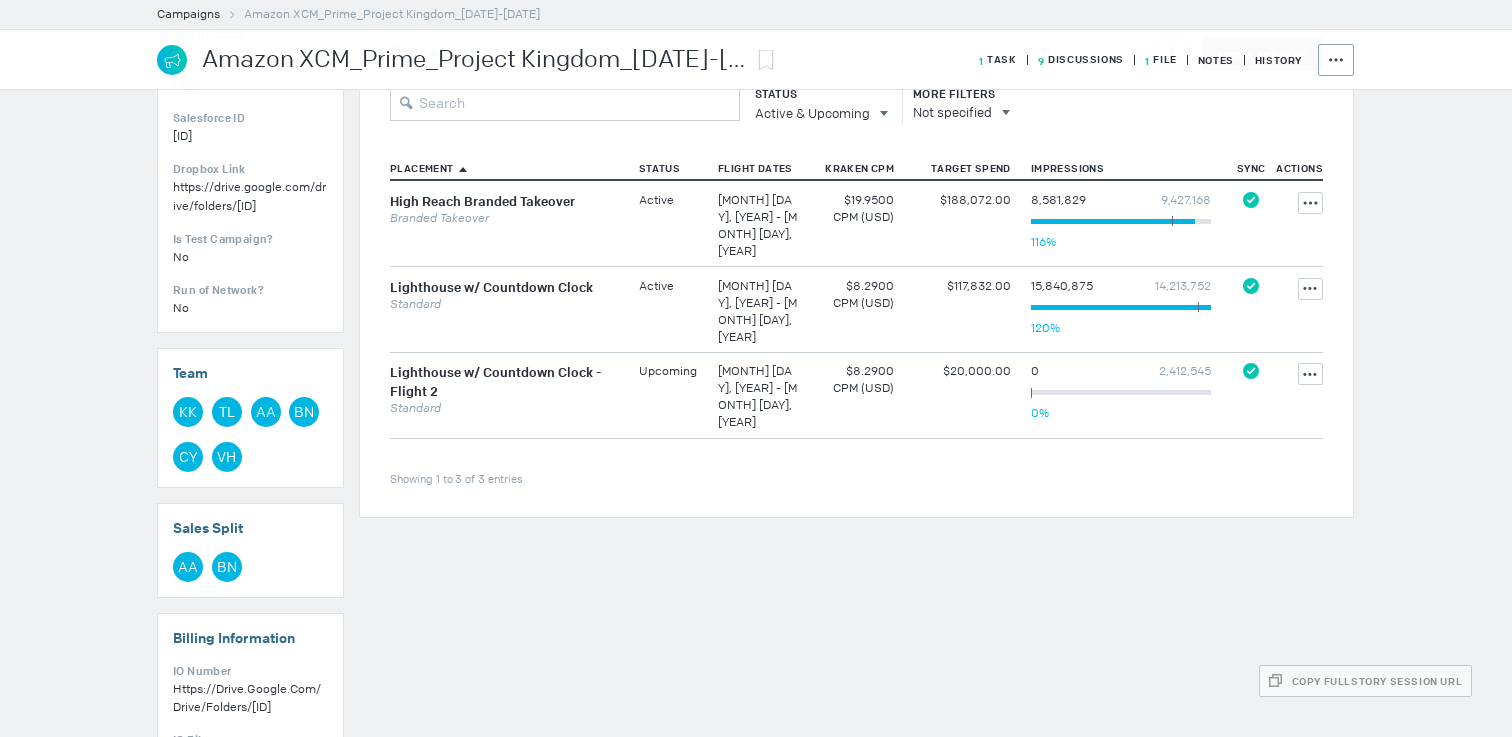 click on "Lighthouse w/ Countdown Clock Standard" at bounding box center (509, 223) 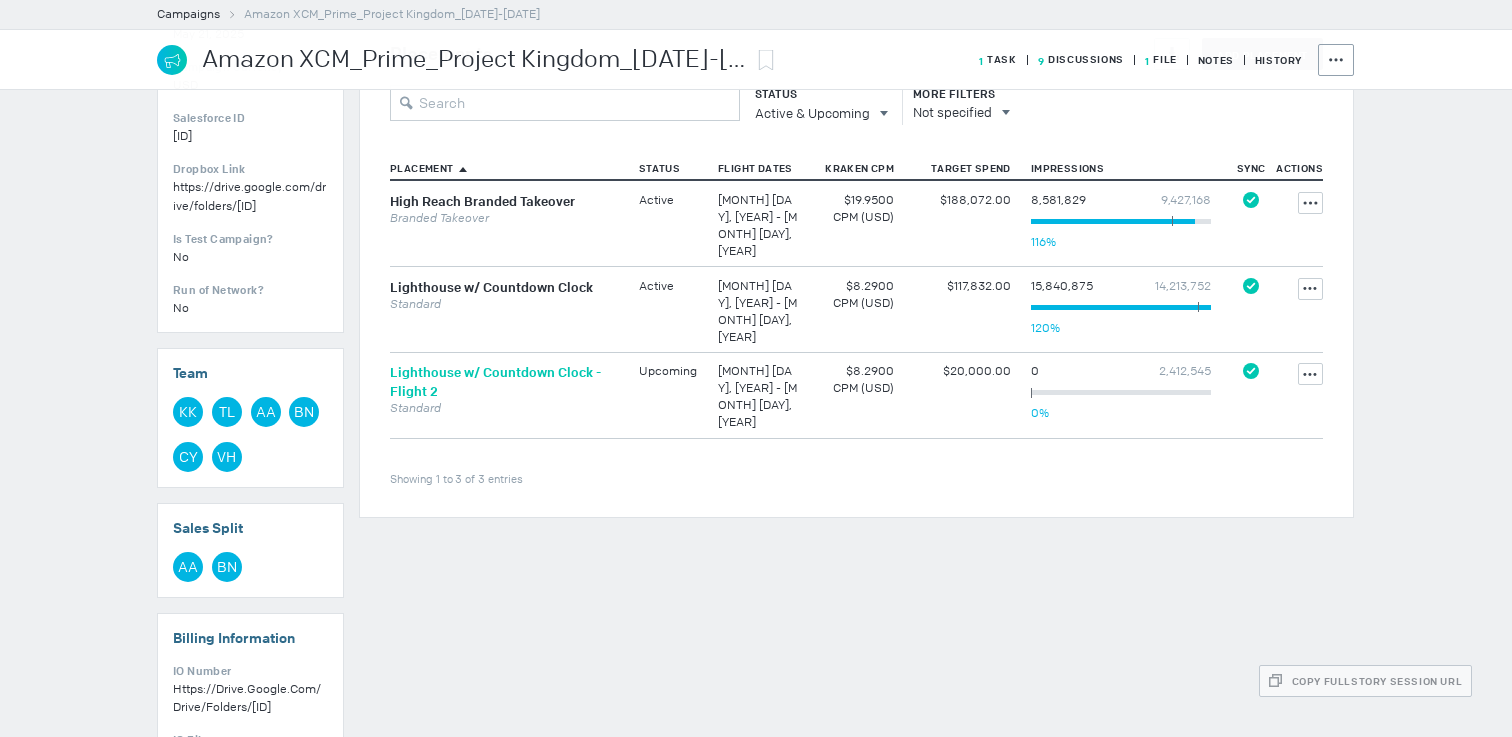 click on "Lighthouse w/ Countdown Clock - Flight 2" at bounding box center (495, 382) 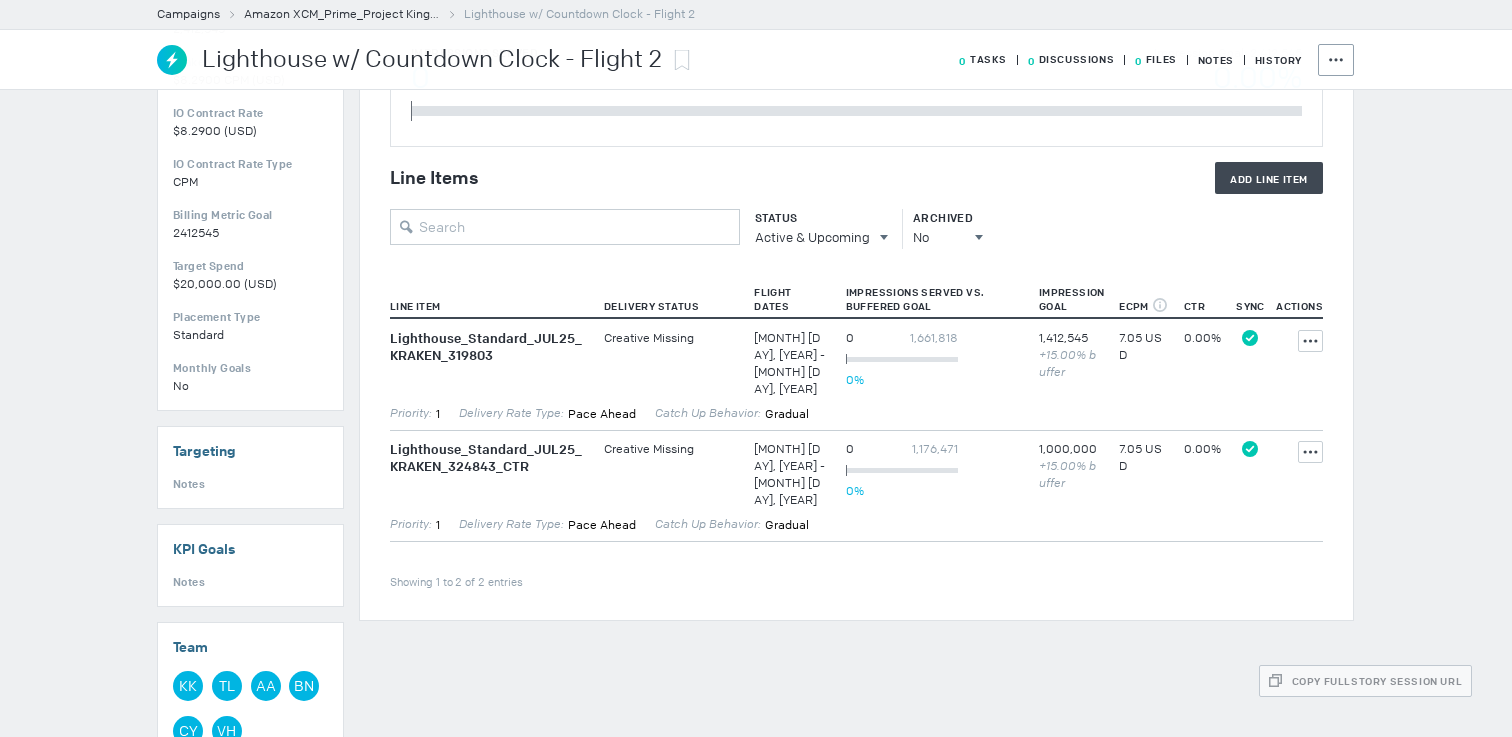 scroll, scrollTop: 425, scrollLeft: 0, axis: vertical 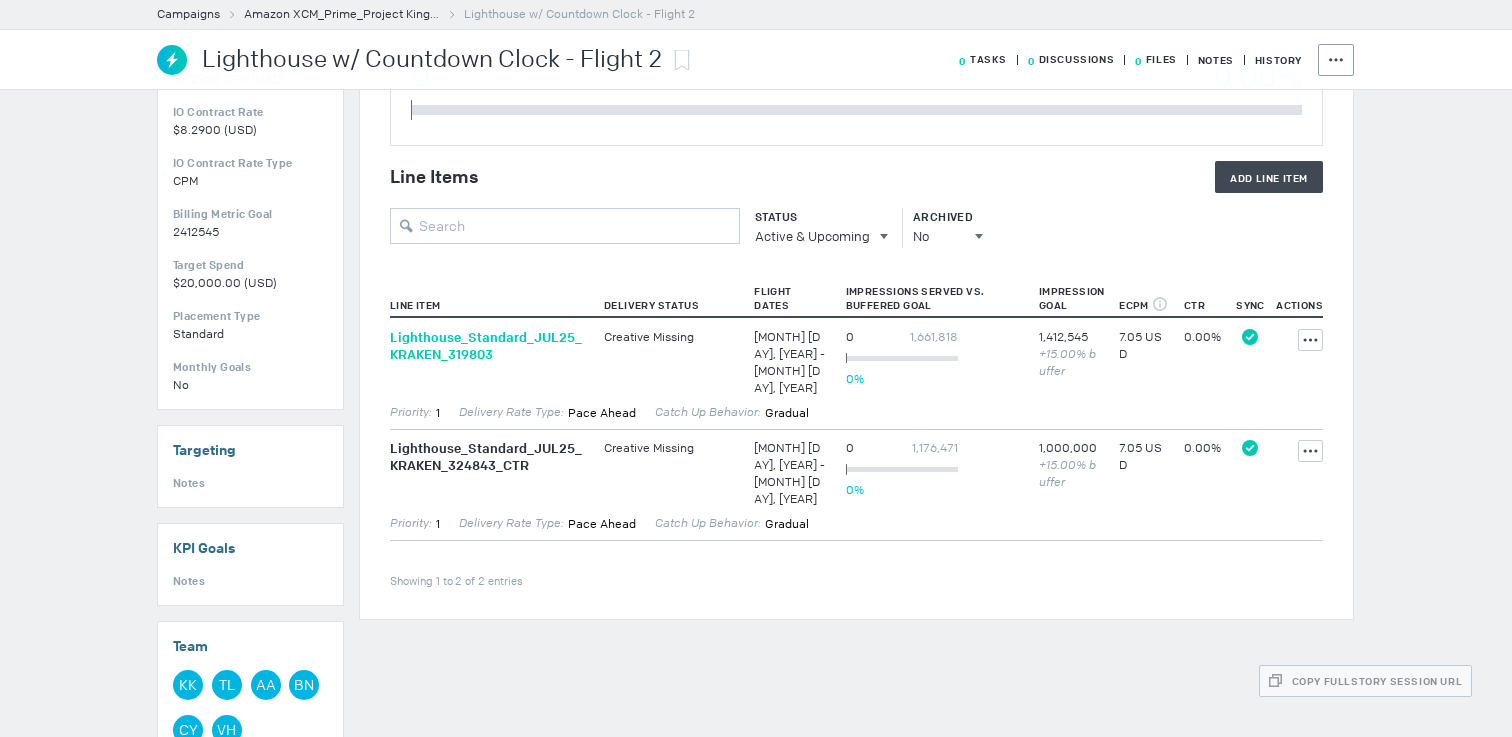 click on "Lighthouse_ Standard_ JUL25_ KRAKEN_ [NUMBER]" at bounding box center (487, 346) 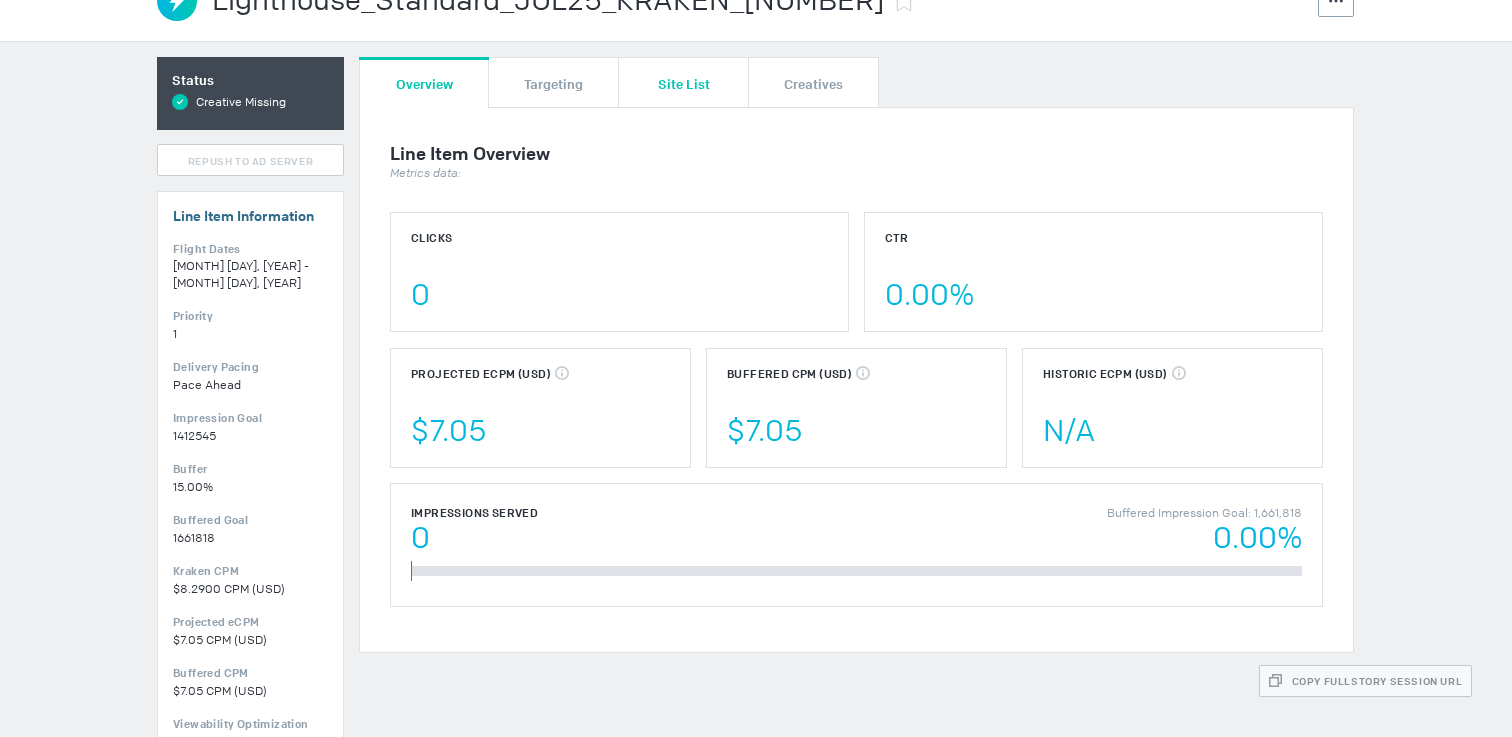 click on "Site List" at bounding box center (684, 83) 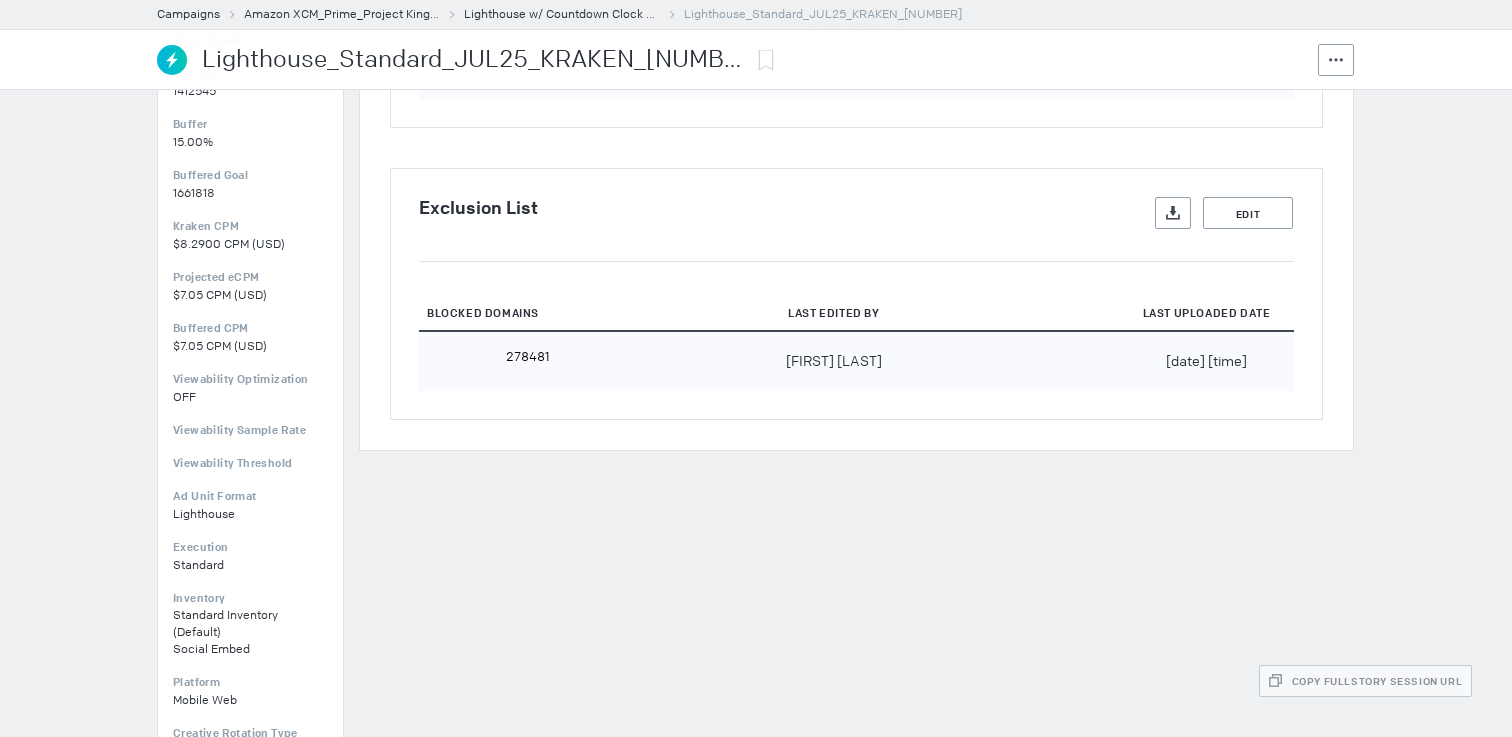 click on "Campaigns Amazon XCM_Prime_Project Kingdom_[DATE]-[DATE] Lighthouse w/ Countdown Clock - Flight 2 Lighthouse_Standard_JUL25_KRAKEN_[NUMBER]" at bounding box center [756, 14] 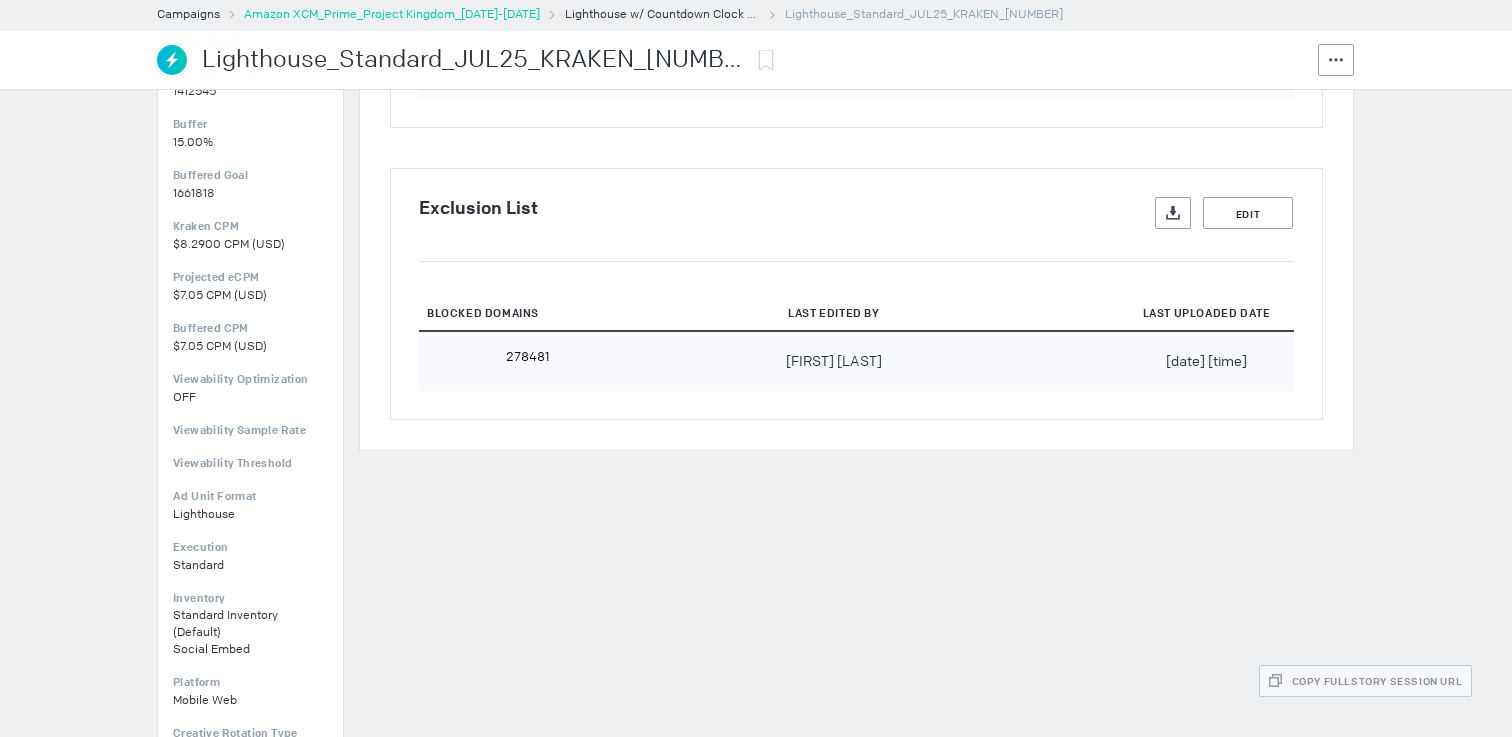 click on "Amazon XCM_Prime_Project Kingdom_[DATE]-[DATE]" at bounding box center (392, 14) 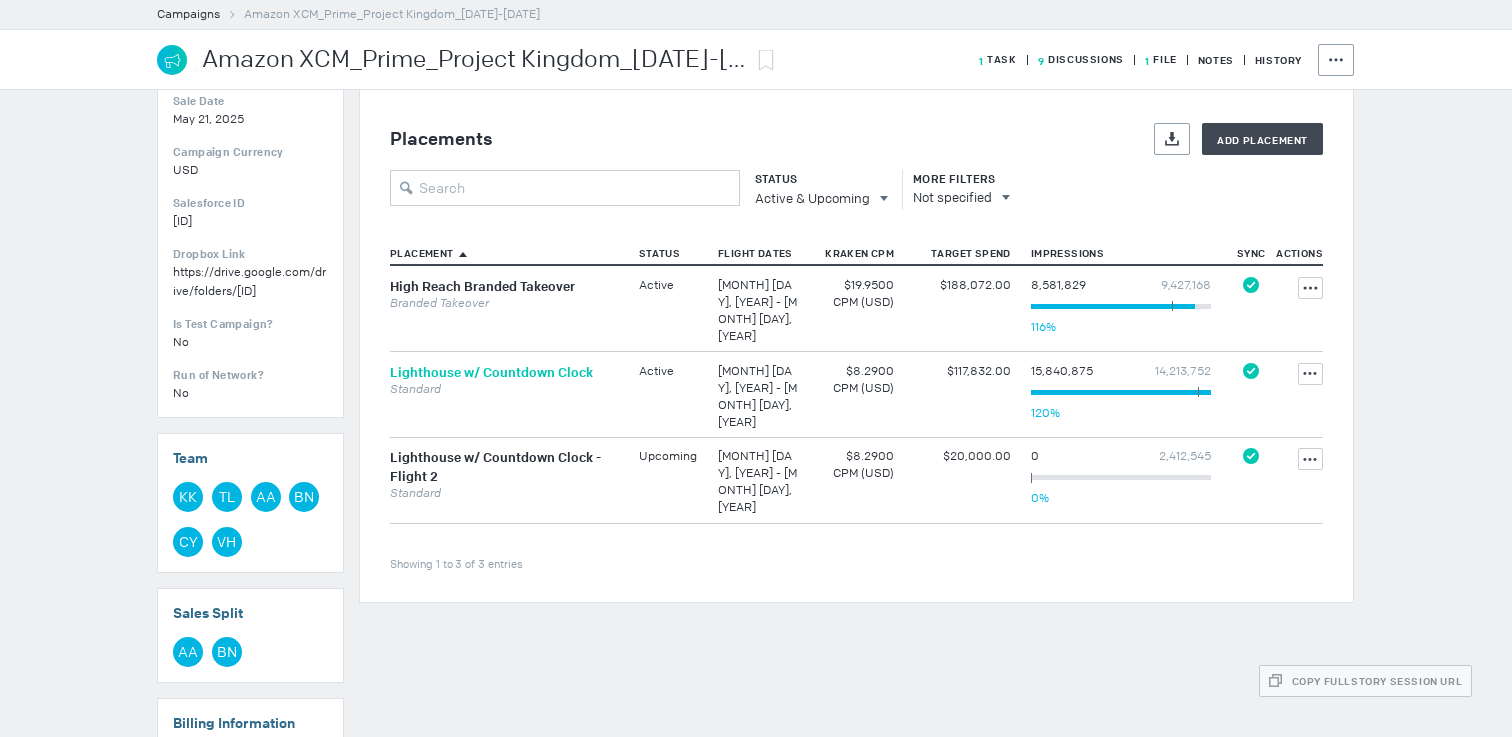 click on "Lighthouse w/ Countdown Clock" at bounding box center (491, 372) 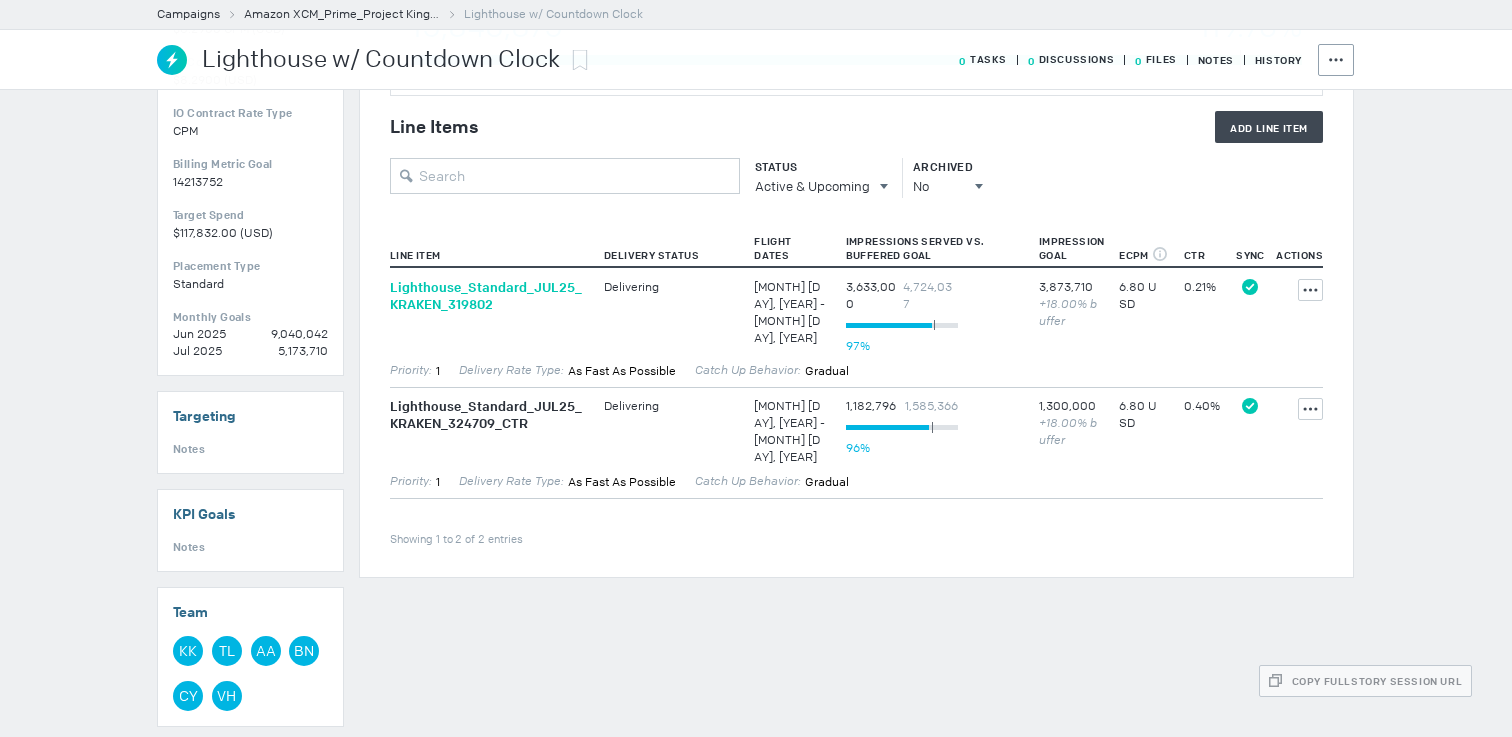 click on "Lighthouse_ Standard_ JUL25_ KRAKEN_ 319802" at bounding box center [487, 296] 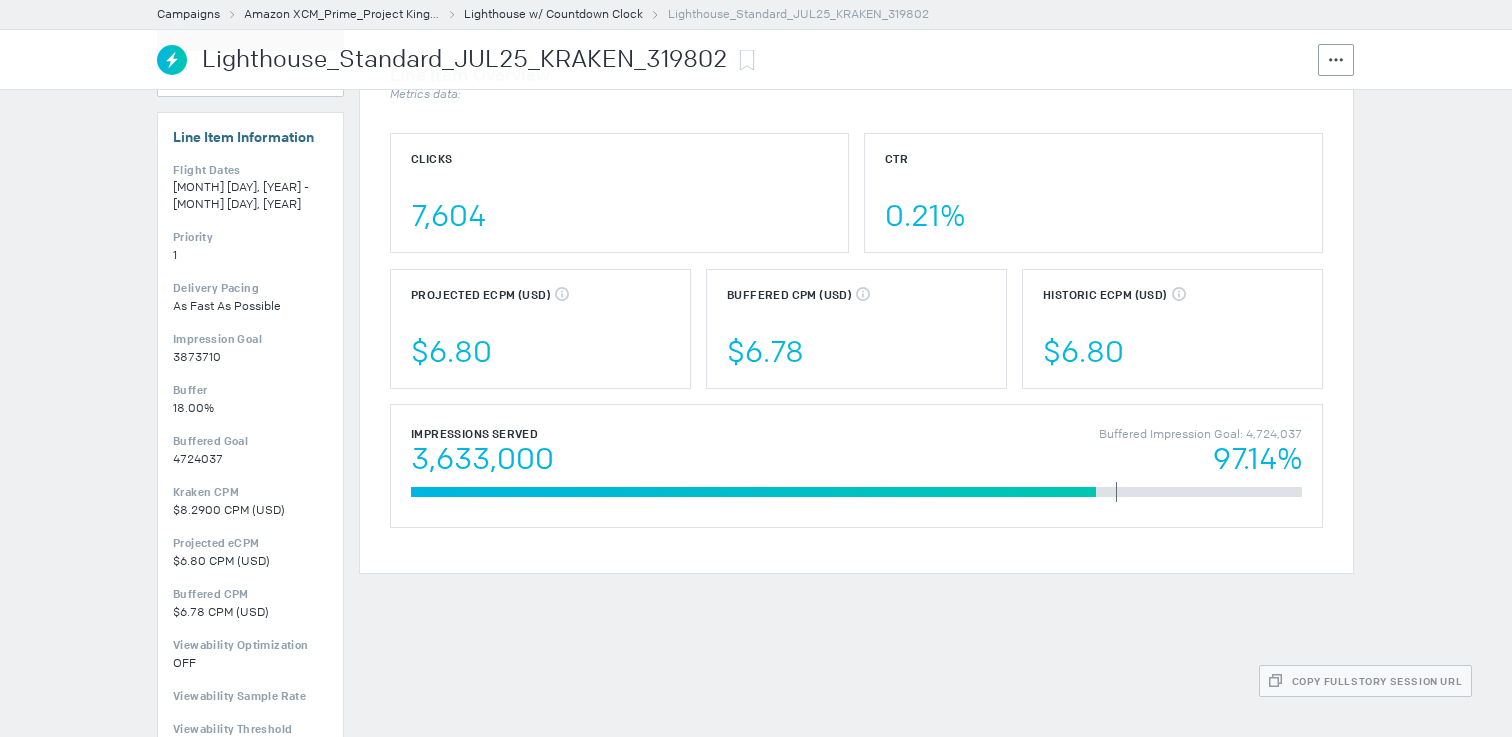 scroll, scrollTop: 0, scrollLeft: 0, axis: both 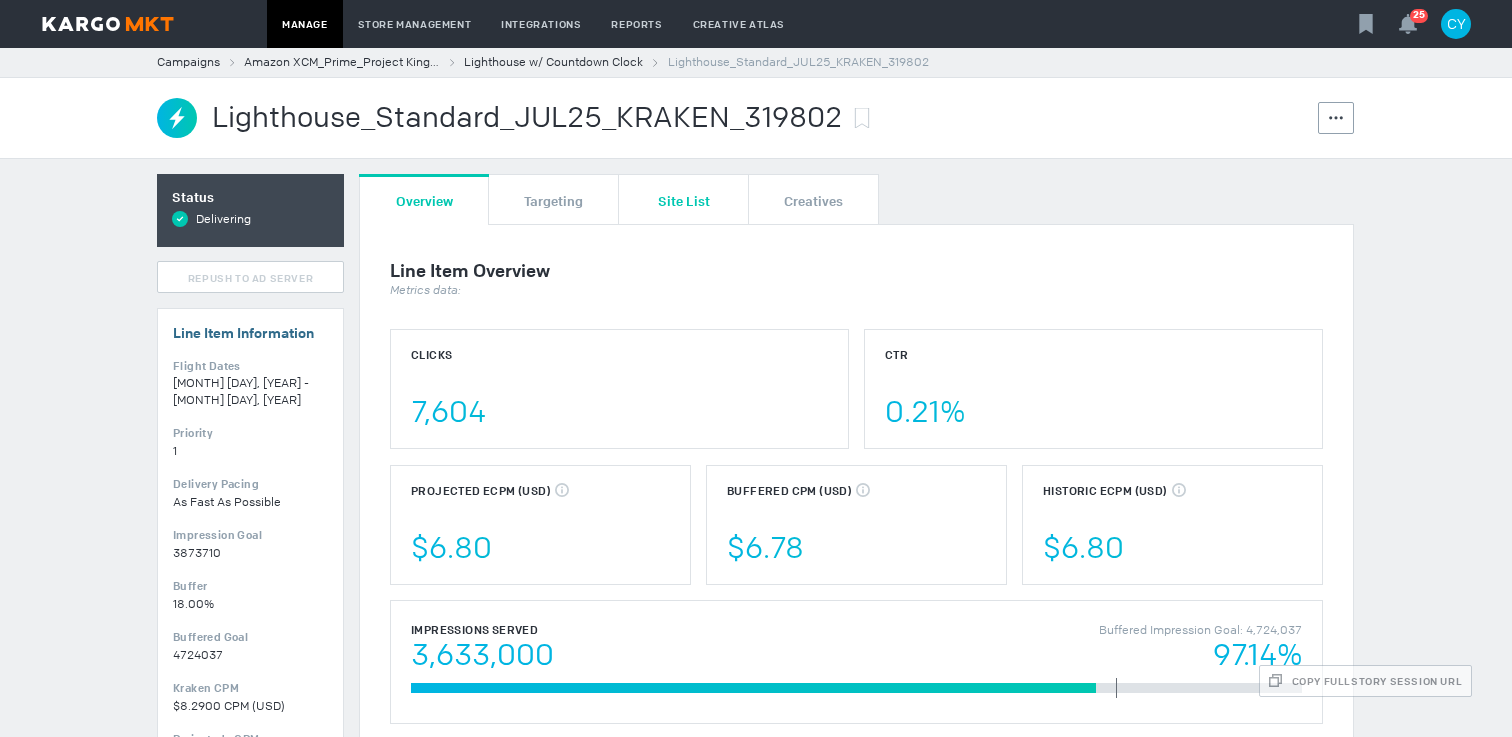 click on "Site List" at bounding box center (684, 200) 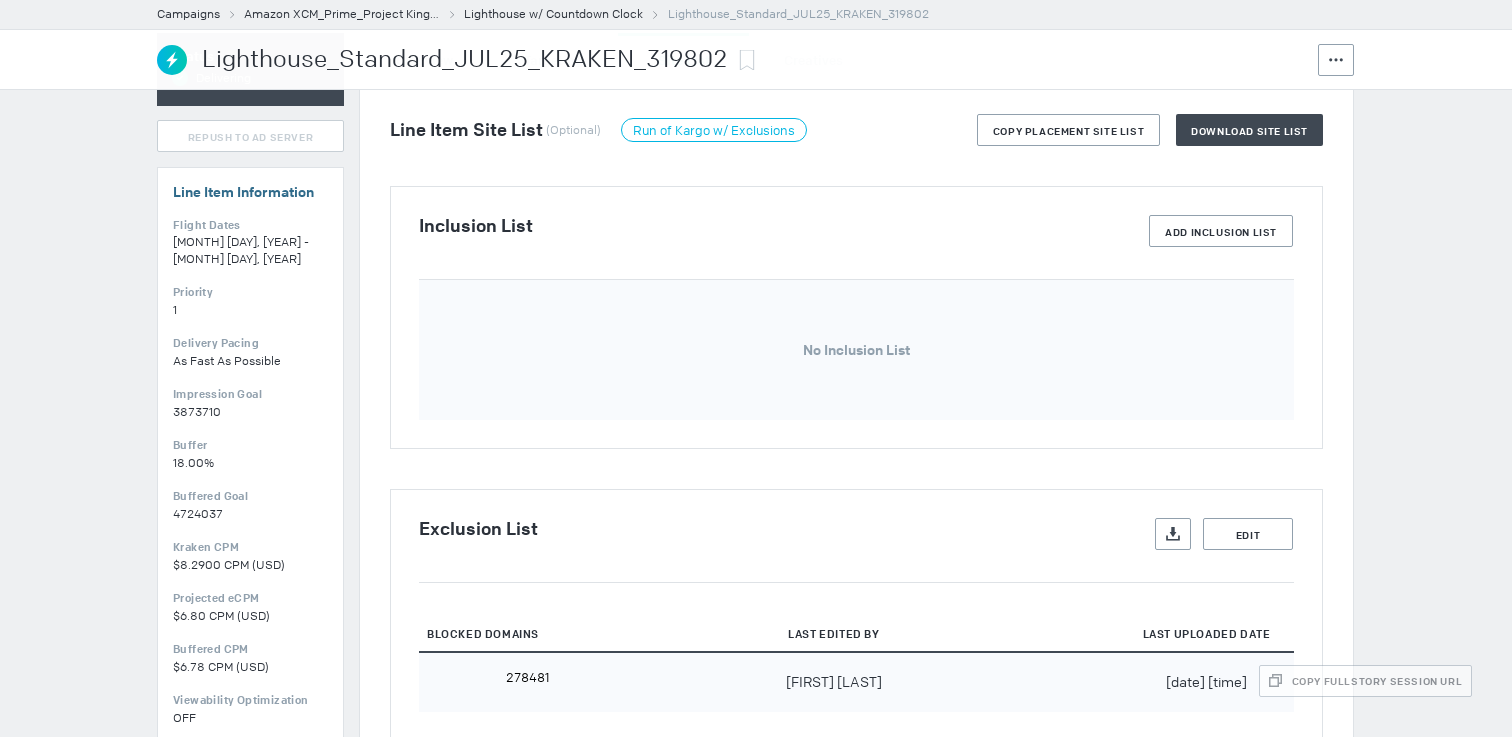 scroll, scrollTop: 0, scrollLeft: 0, axis: both 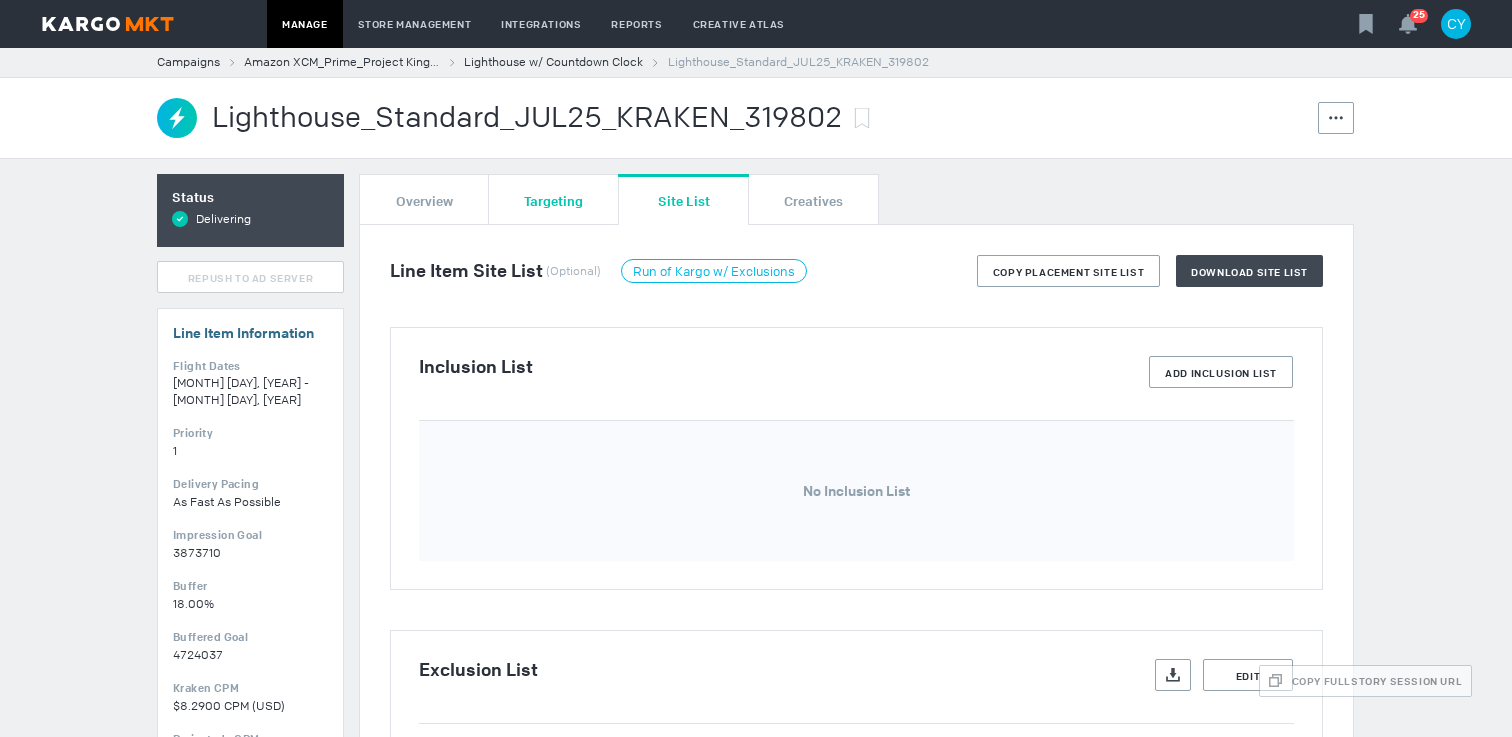 click on "Targeting" at bounding box center (553, 200) 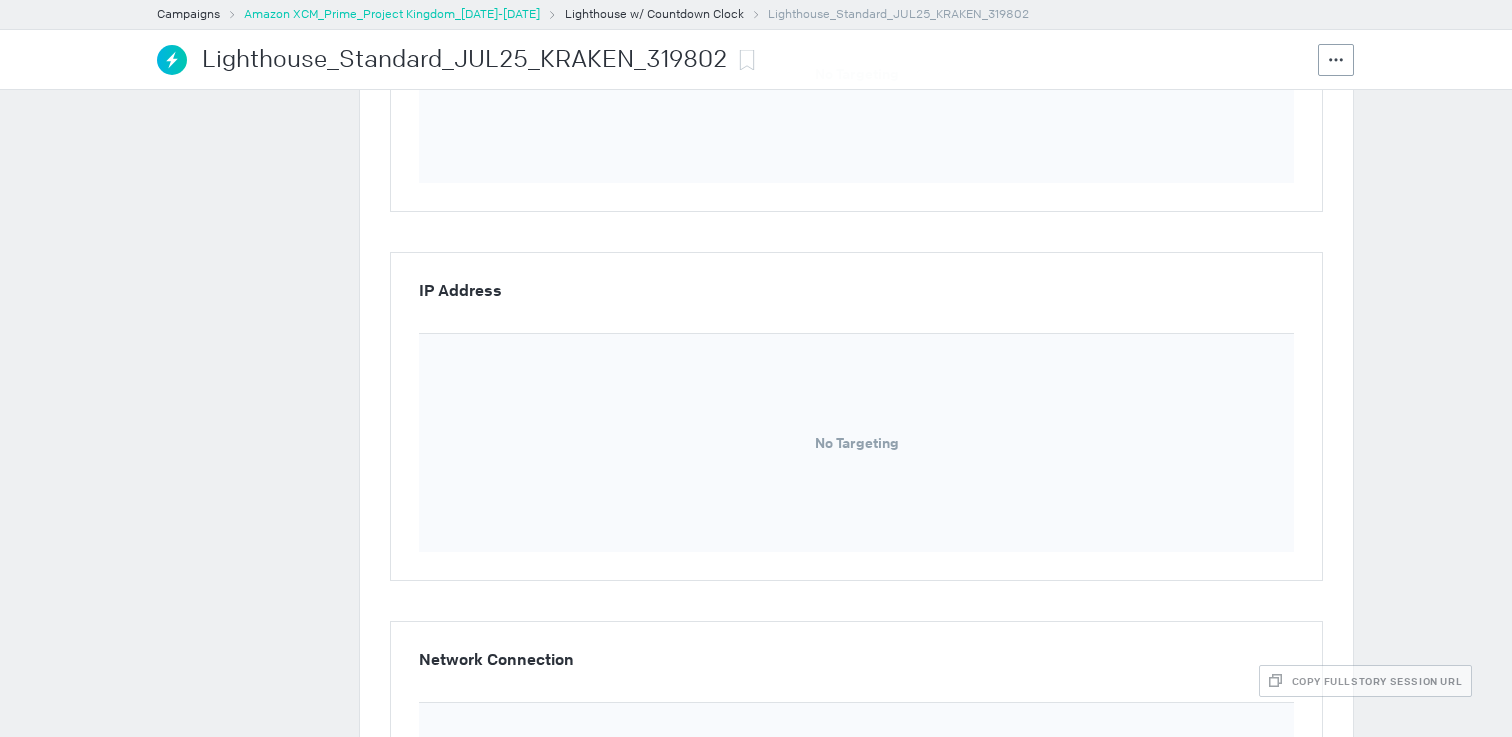 click on "Amazon XCM_Prime_Project Kingdom_[DATE]-[DATE]" at bounding box center (392, 14) 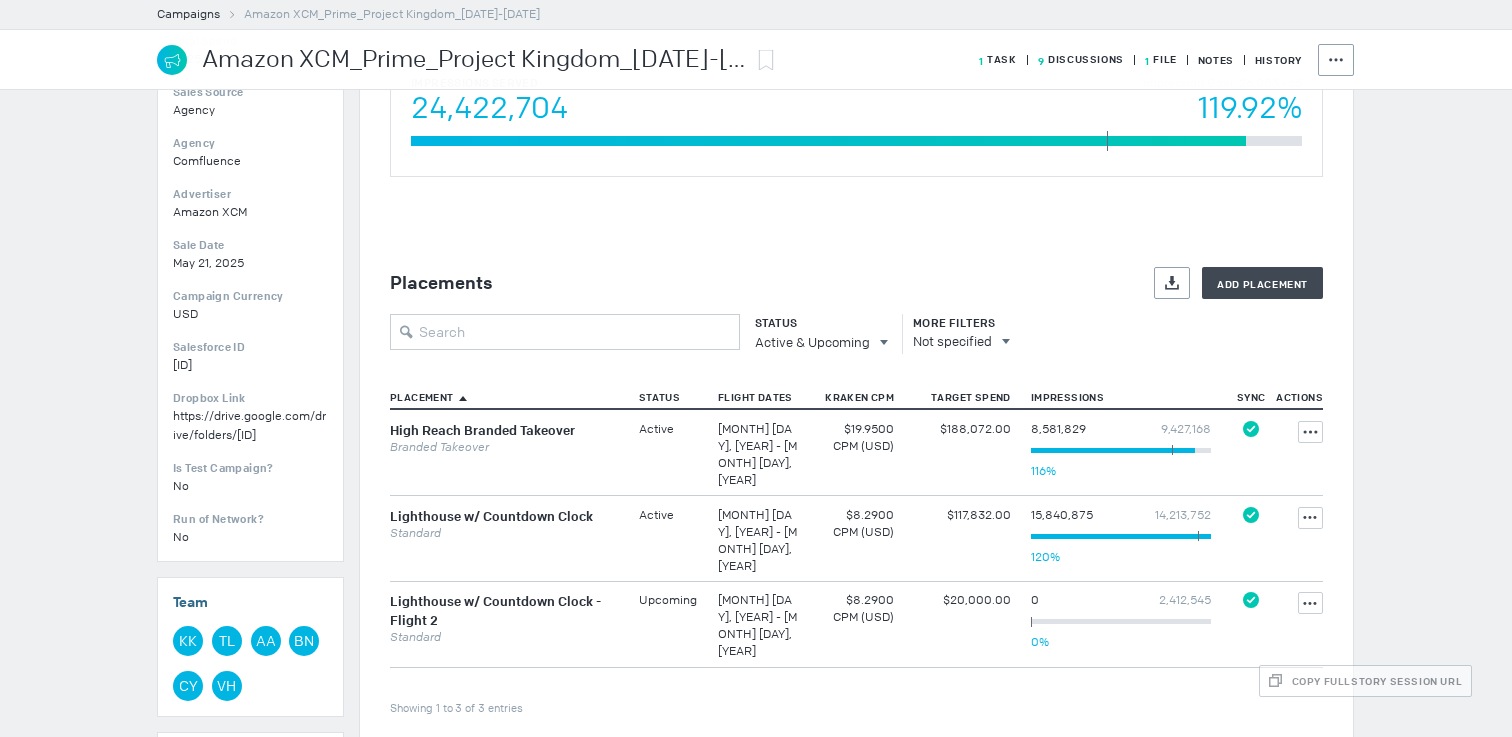 scroll, scrollTop: 431, scrollLeft: 0, axis: vertical 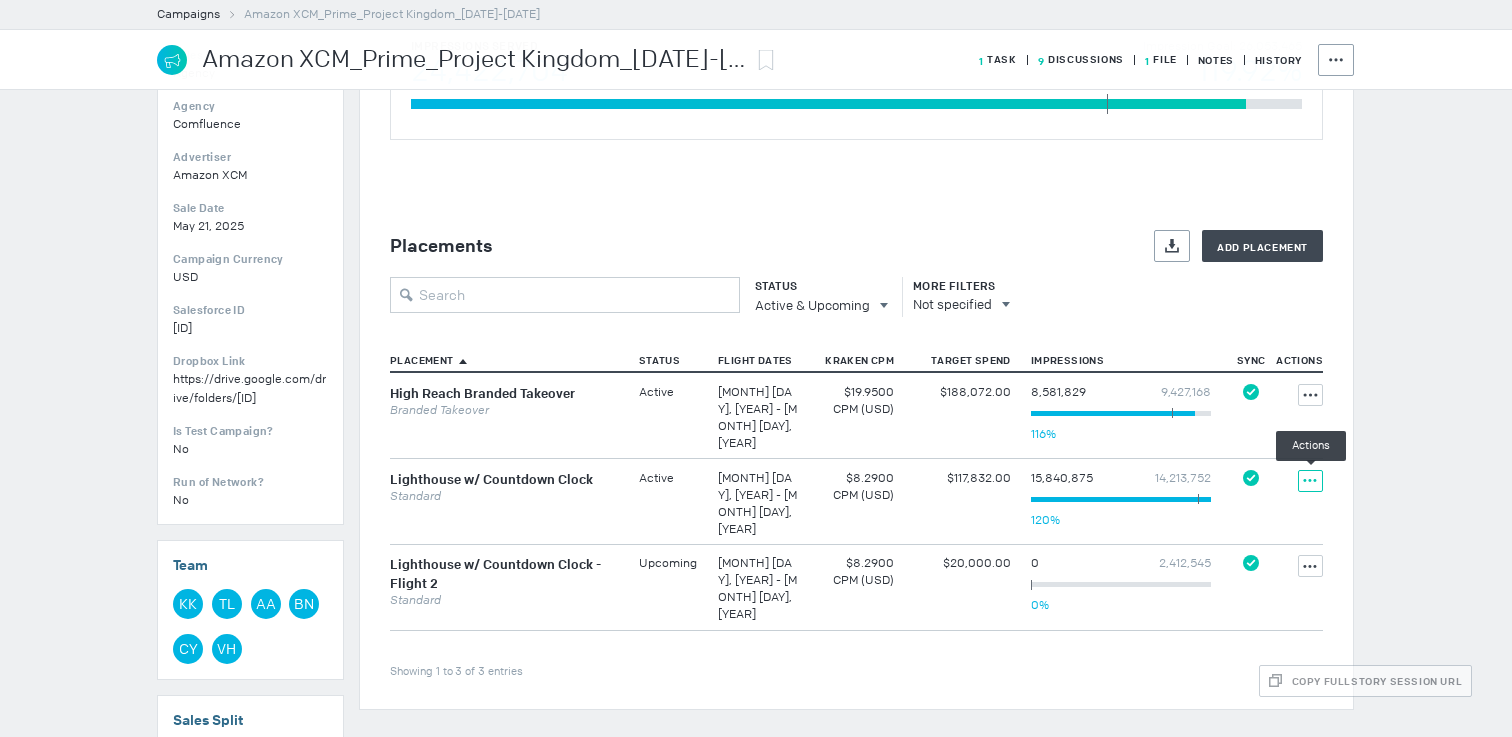 click on "Actions" at bounding box center [1310, 395] 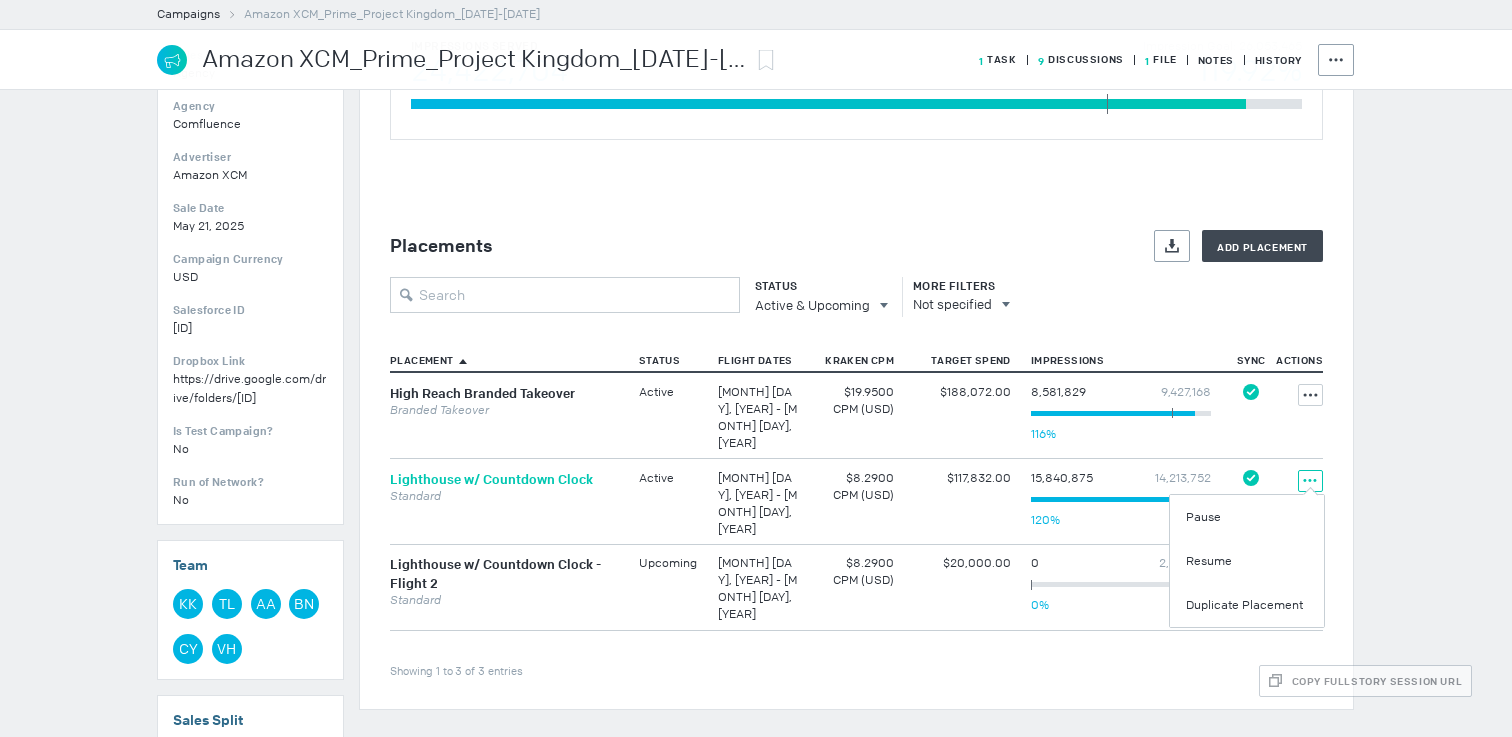 click on "Lighthouse w/ Countdown Clock" at bounding box center (491, 479) 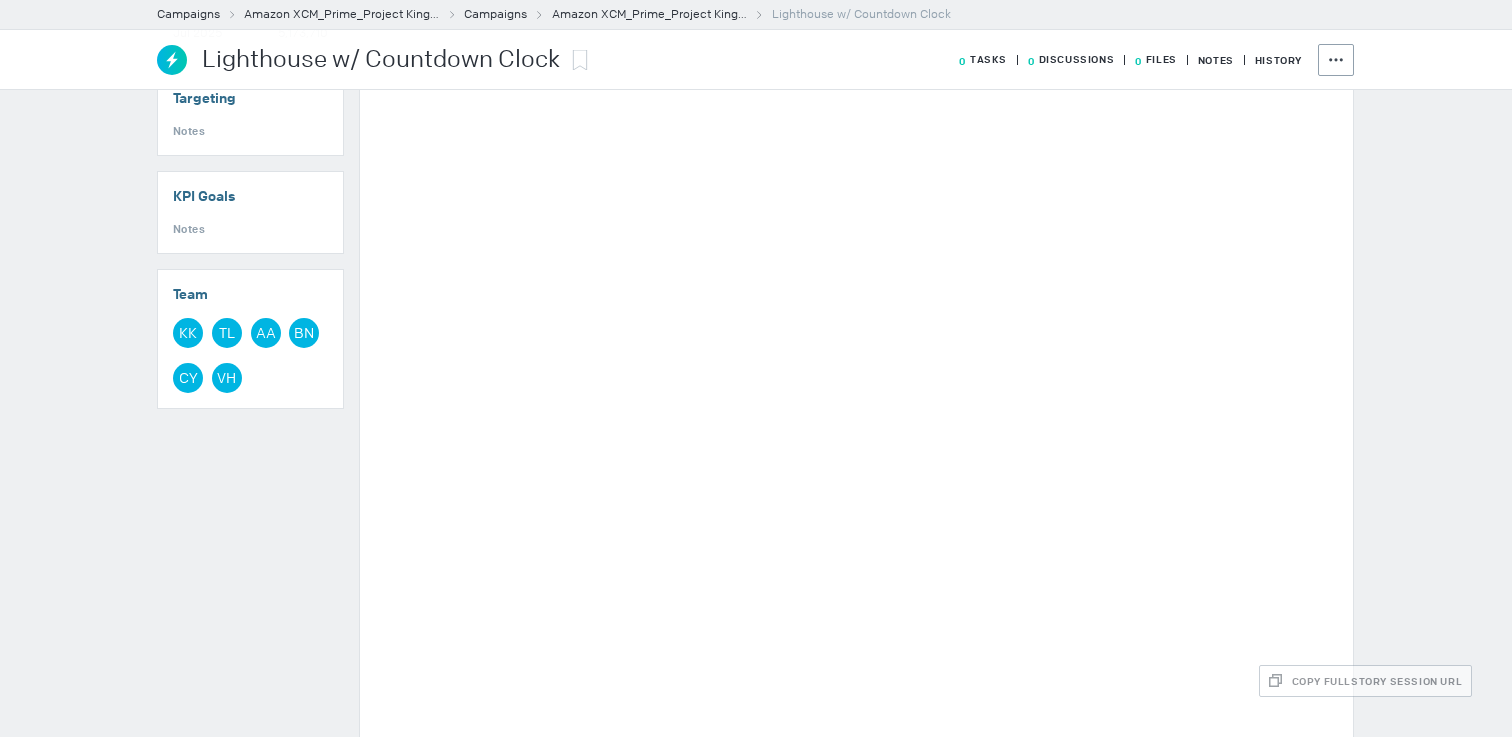 scroll, scrollTop: 475, scrollLeft: 0, axis: vertical 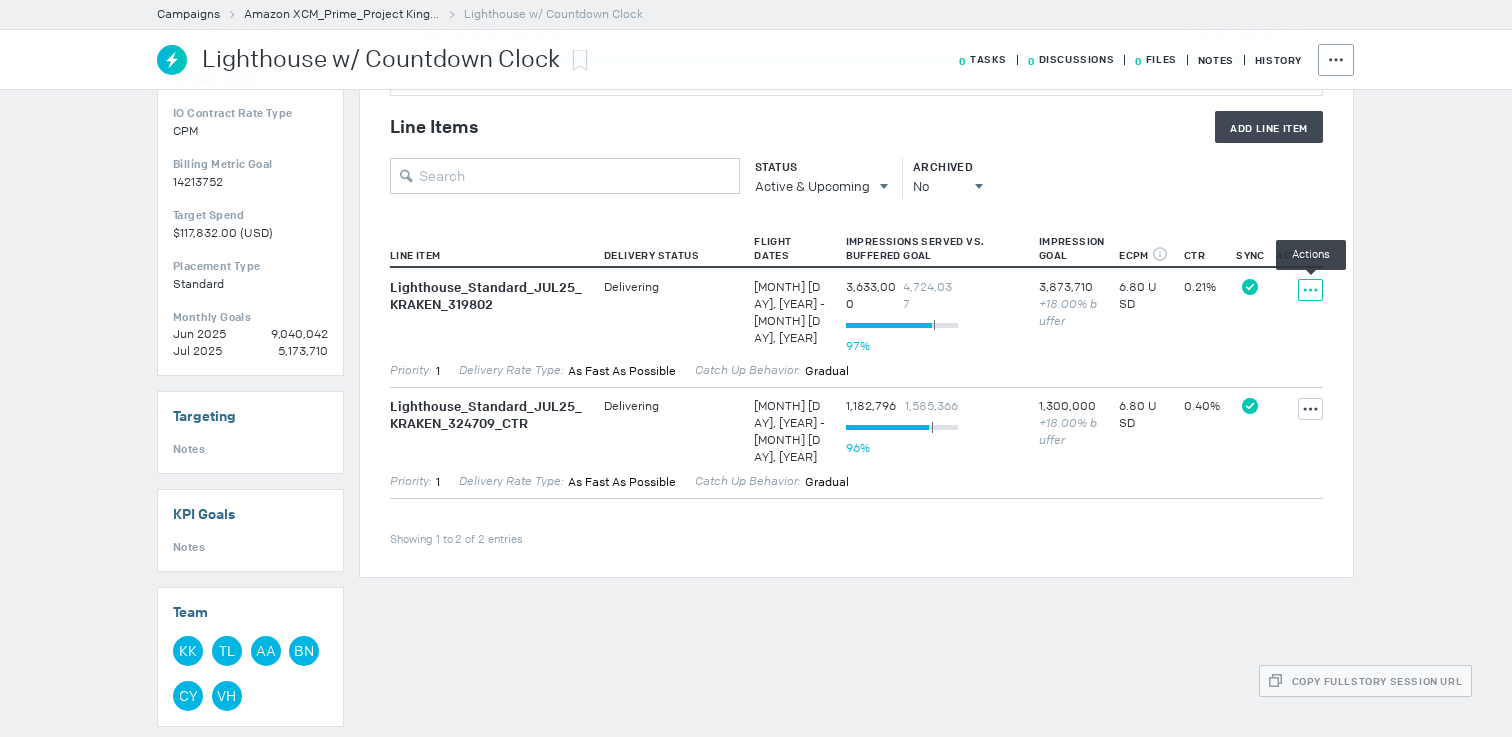 click at bounding box center [1310, 290] 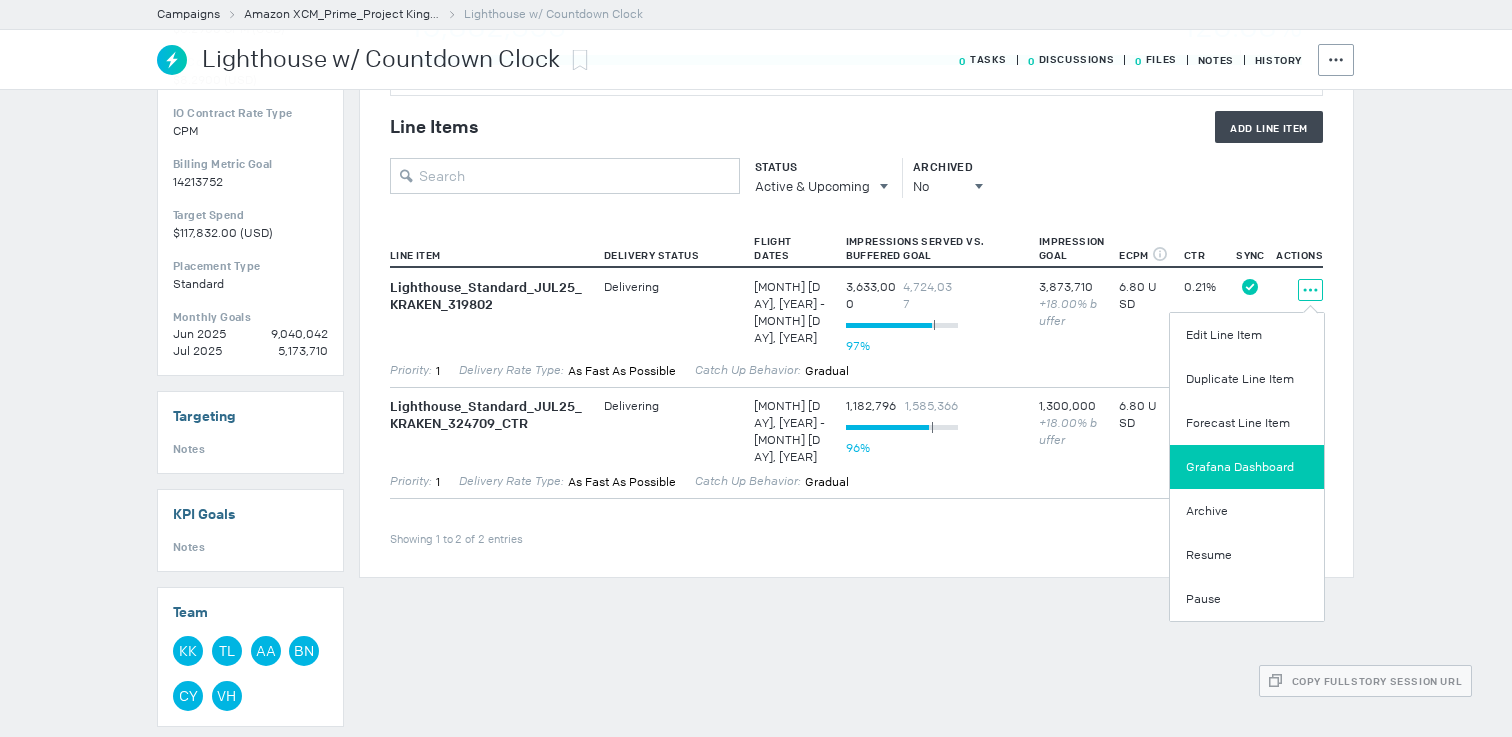 click on "Grafana Dashboard" at bounding box center [1247, 467] 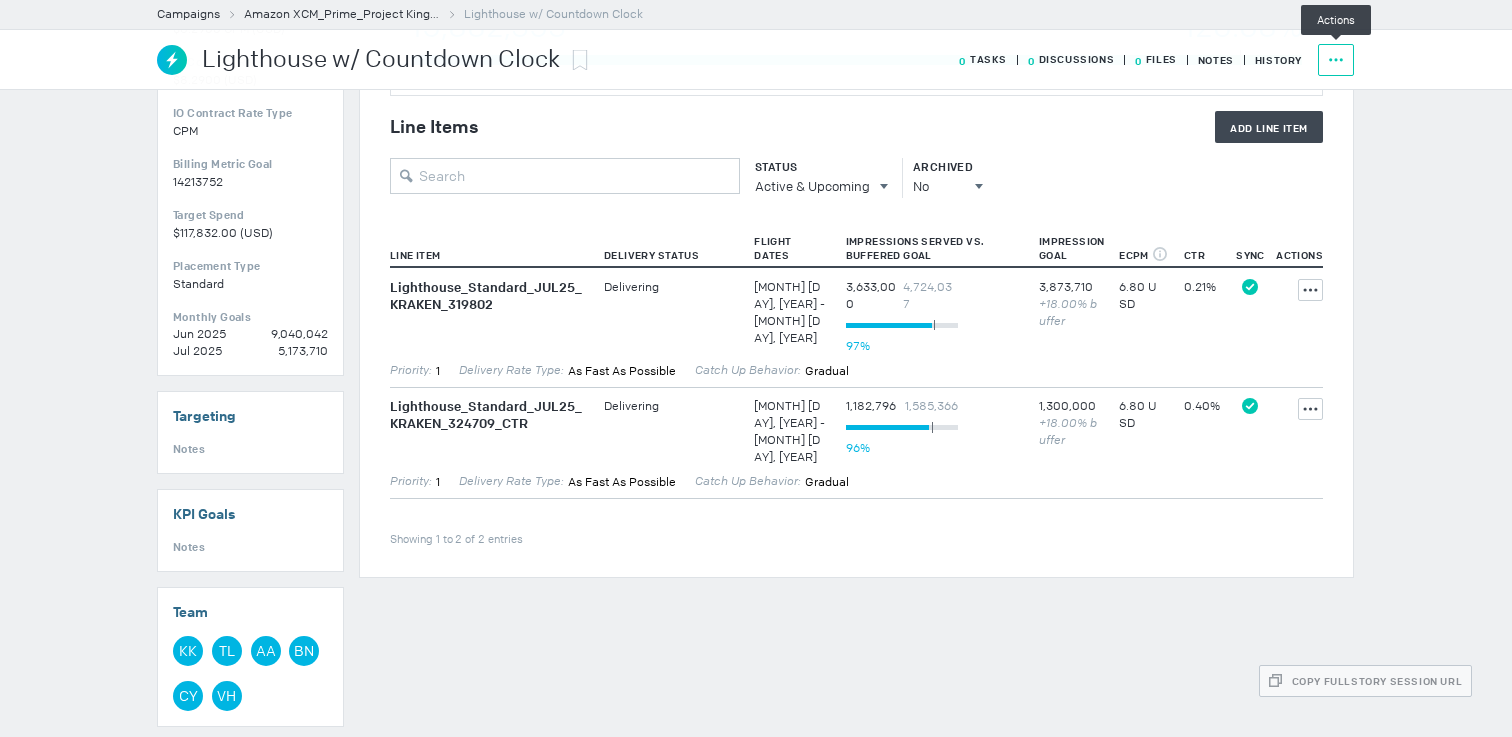 click on "Actions" at bounding box center [1336, 60] 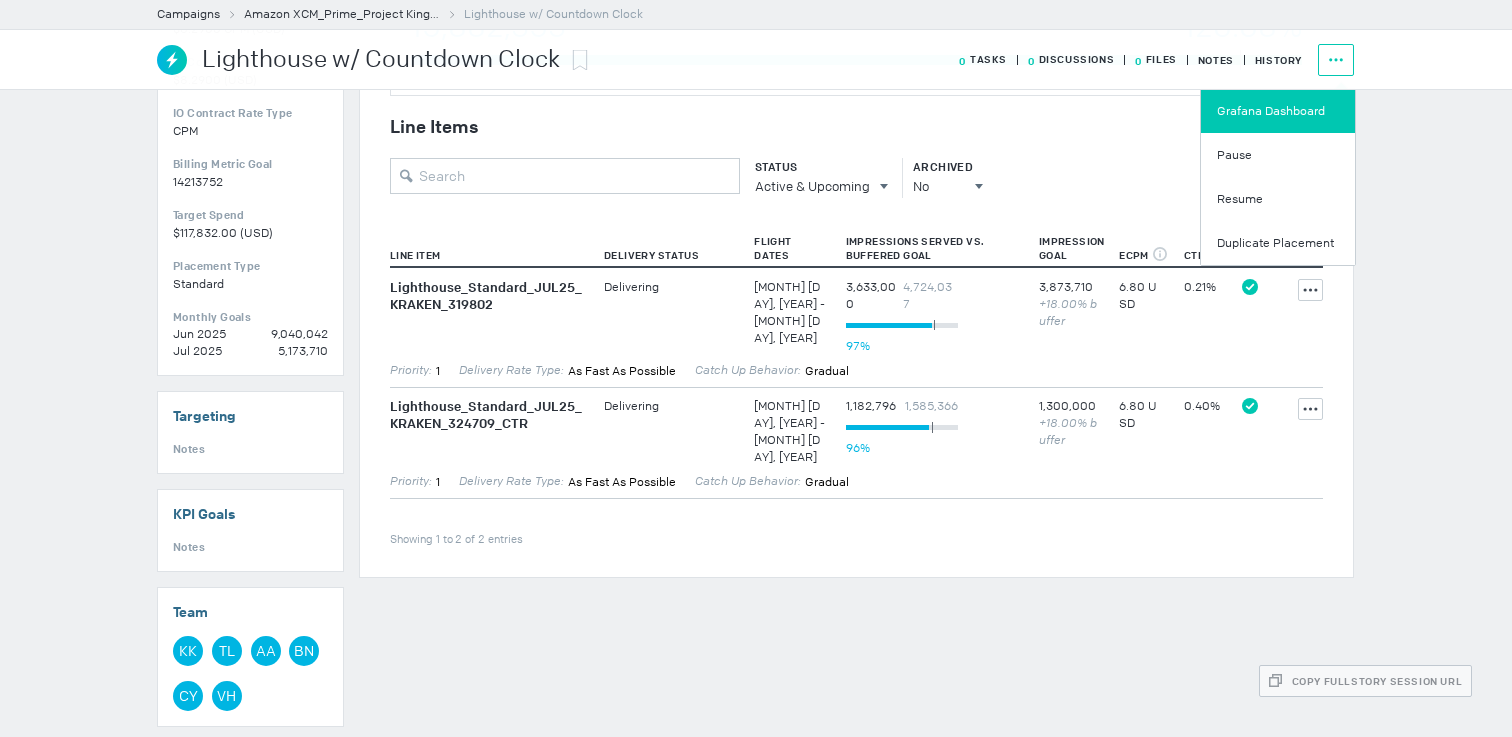 click on "Grafana Dashboard" at bounding box center [1278, 111] 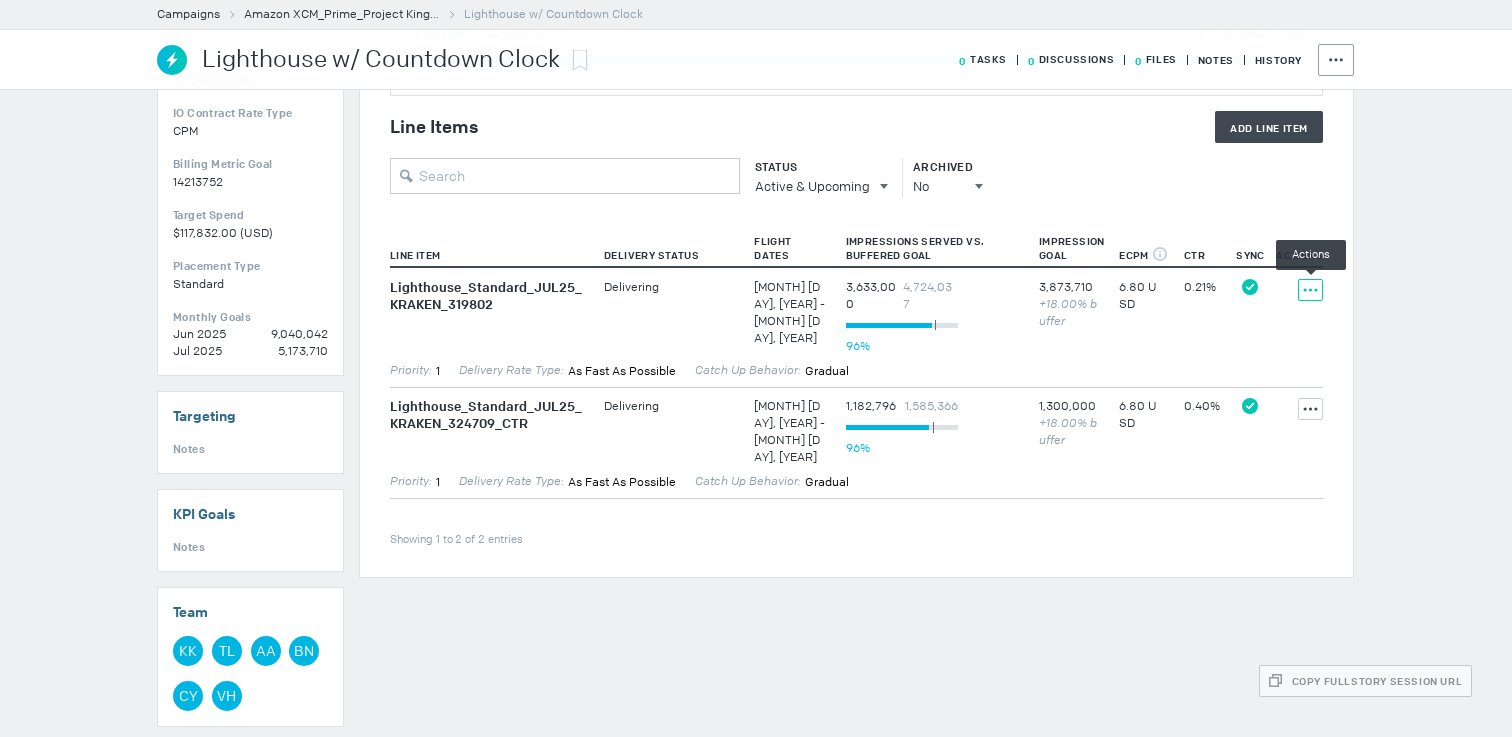 click at bounding box center (1310, 290) 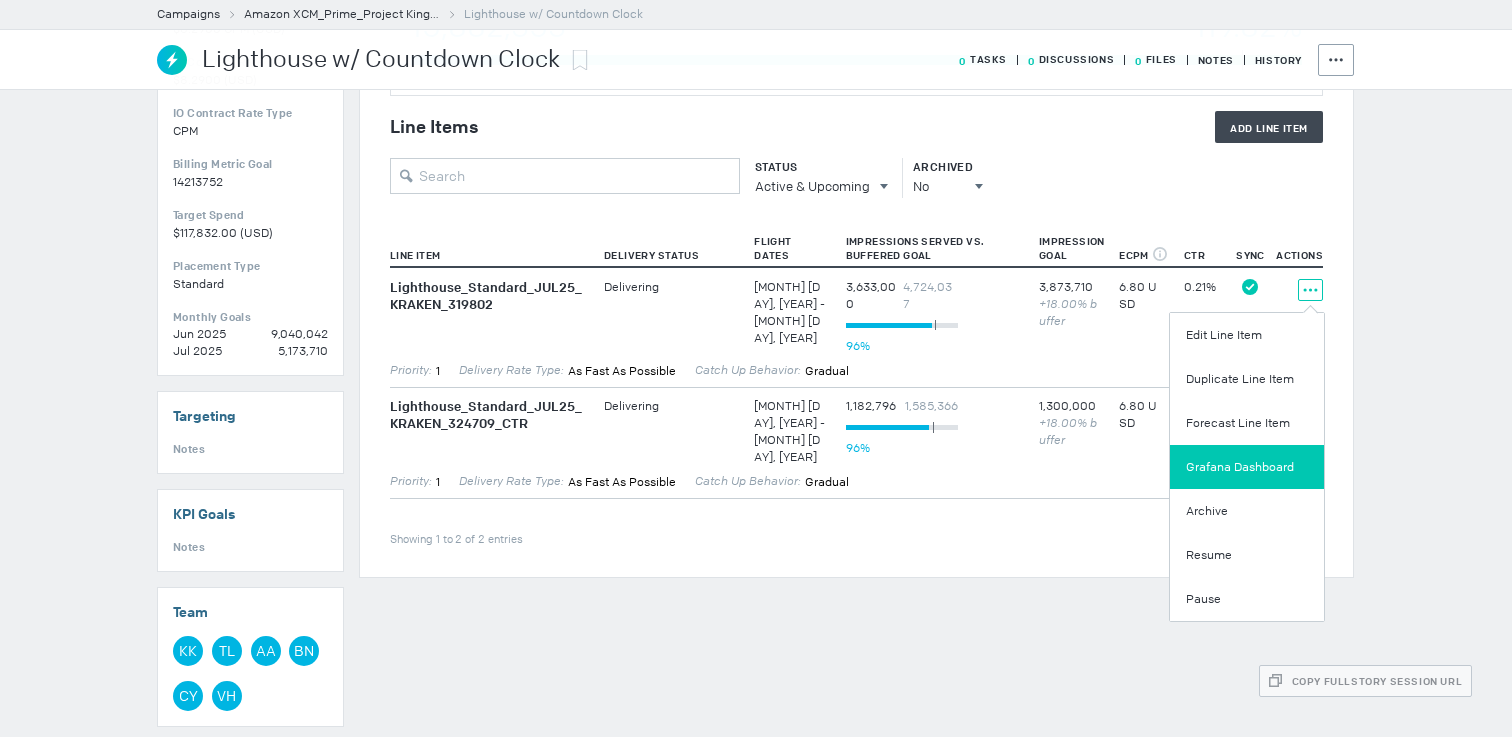 click on "Grafana Dashboard" at bounding box center (1247, 467) 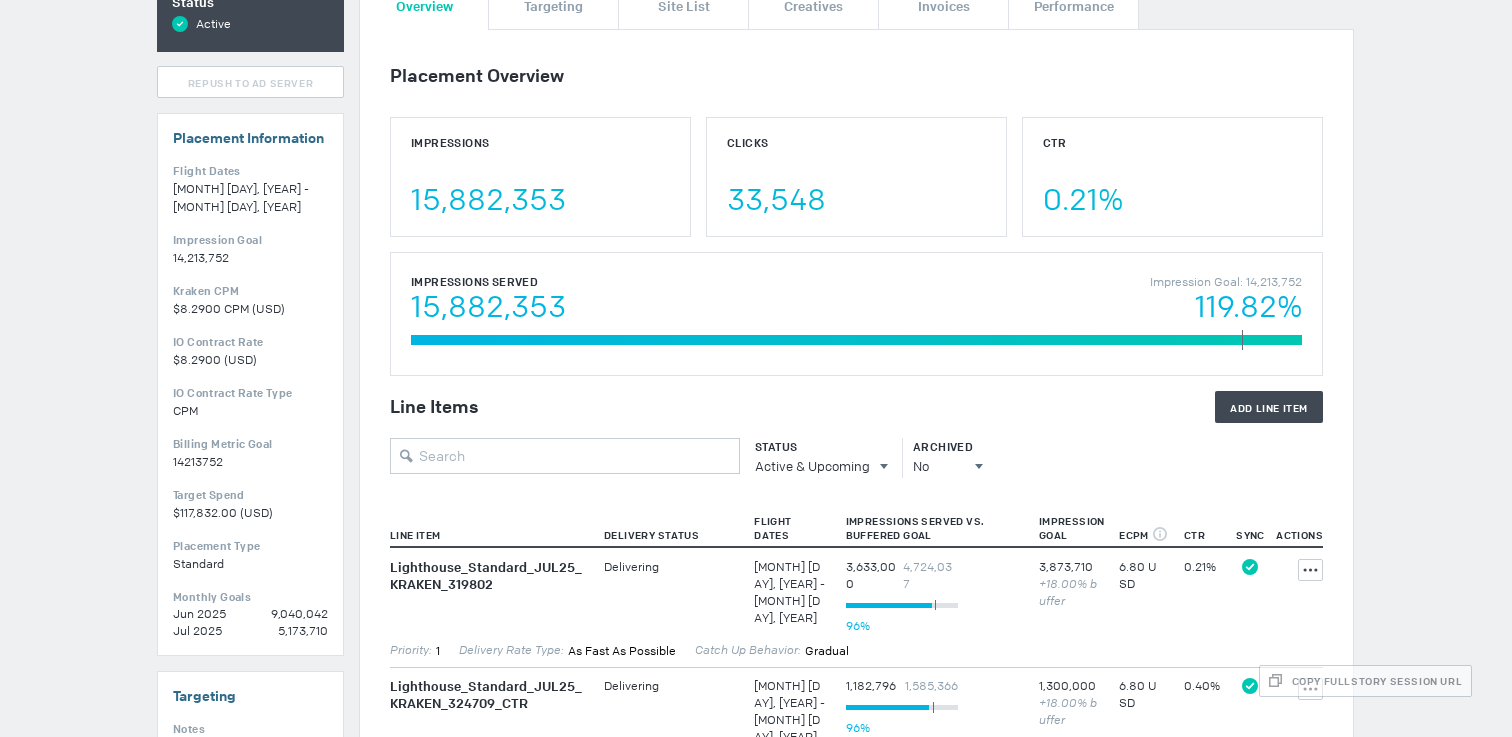 scroll, scrollTop: 0, scrollLeft: 0, axis: both 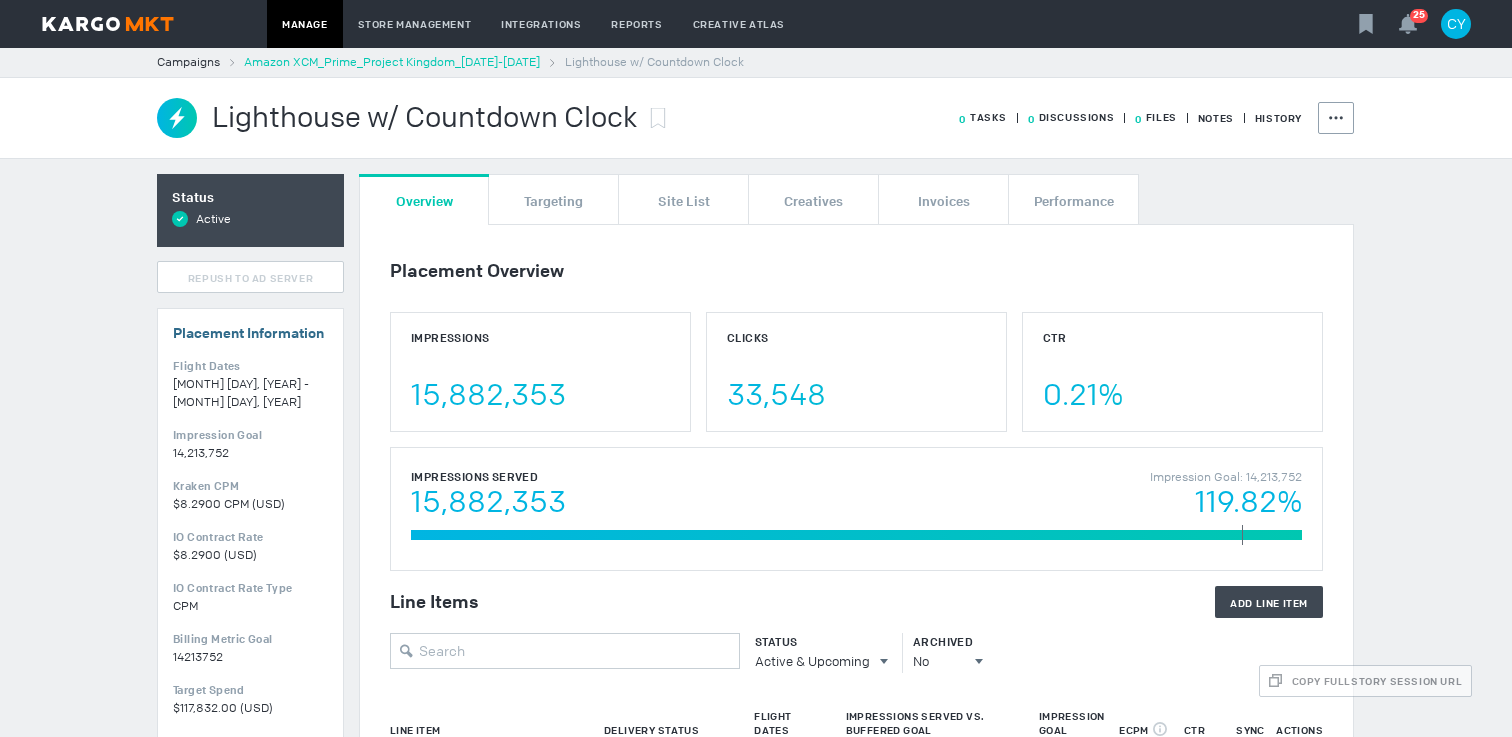 click on "Campaigns Amazon XCM_Prime_Project Kingdom_[DATE]-[DATE] Lighthouse w/ Countdown Clock" at bounding box center (756, 62) 